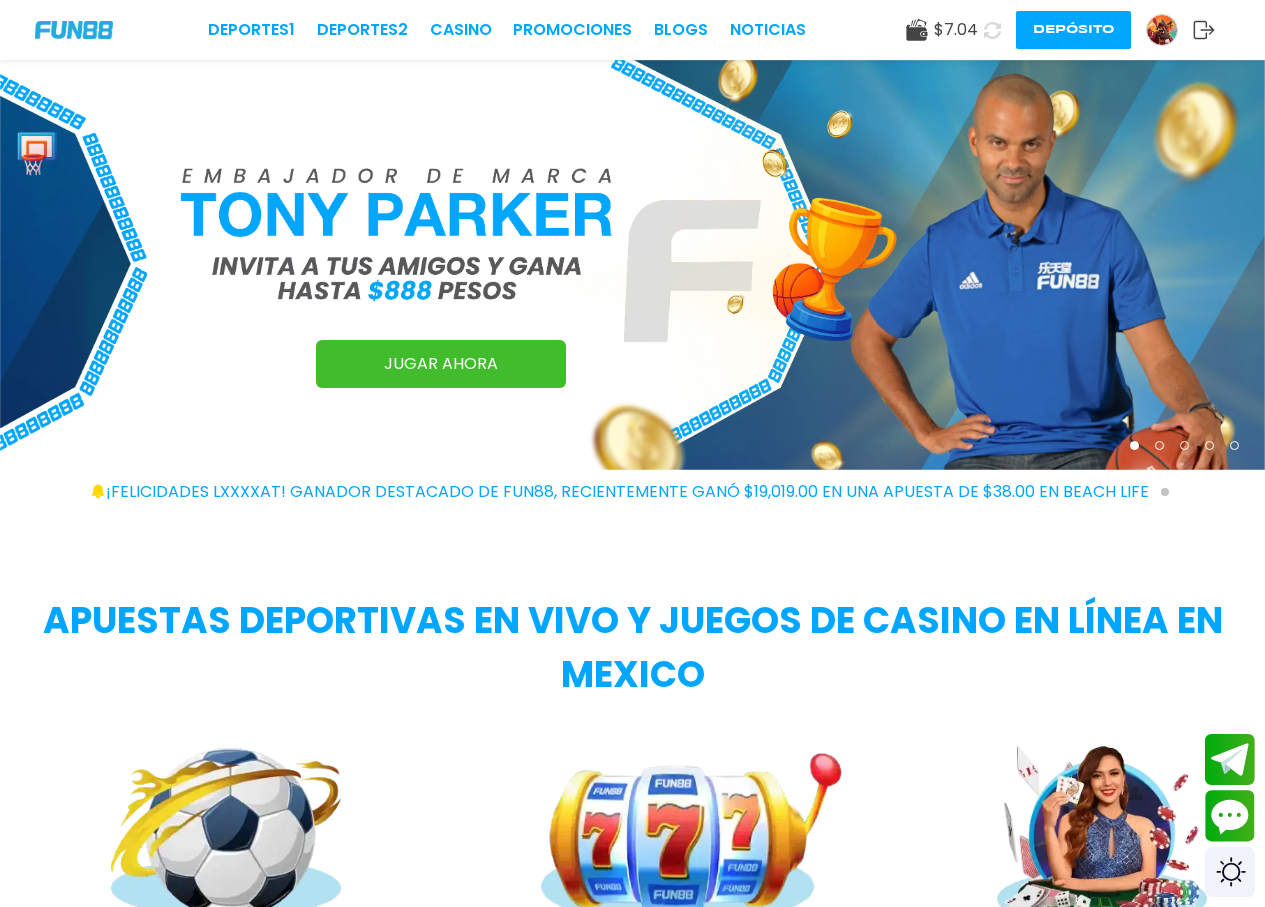 scroll, scrollTop: 0, scrollLeft: 0, axis: both 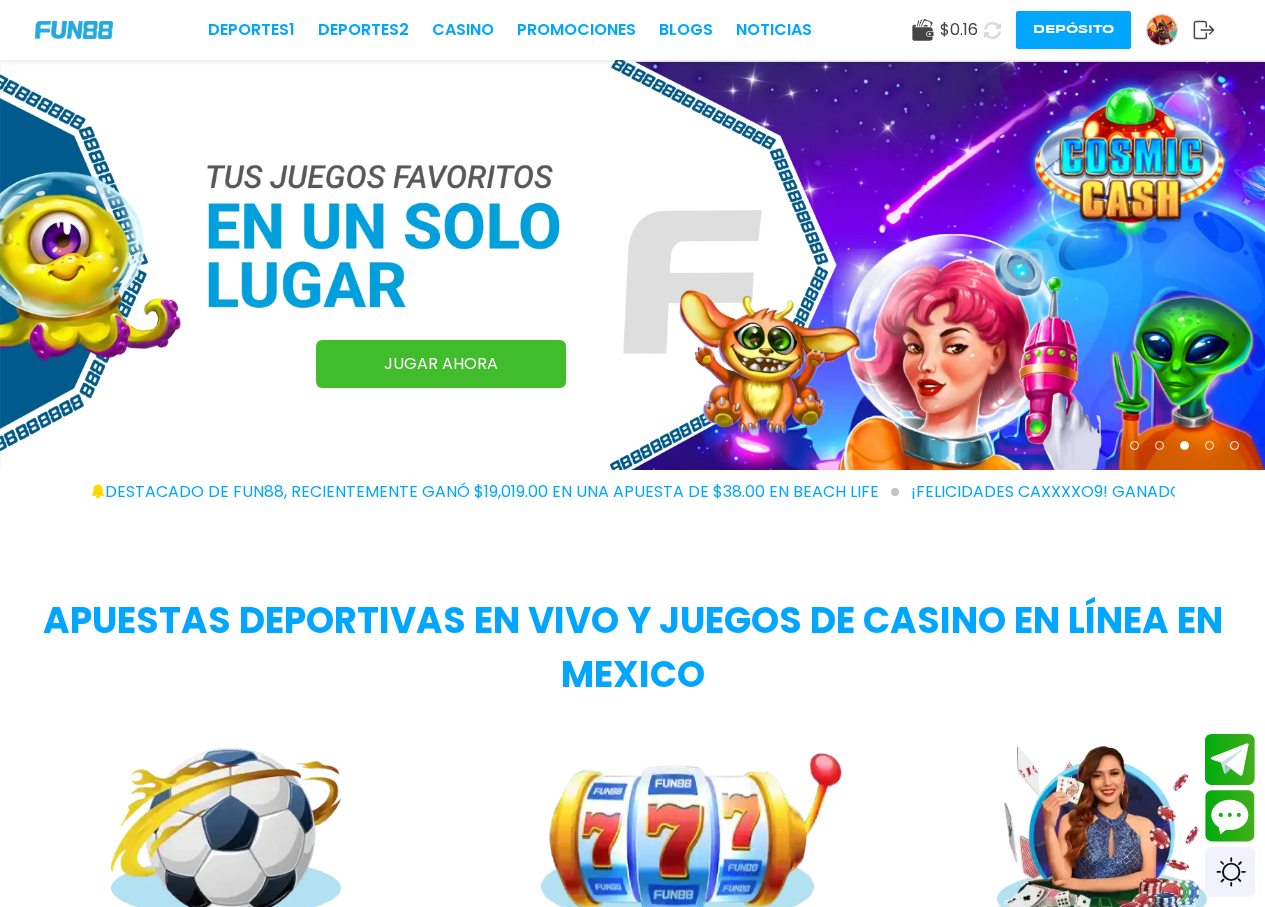 click 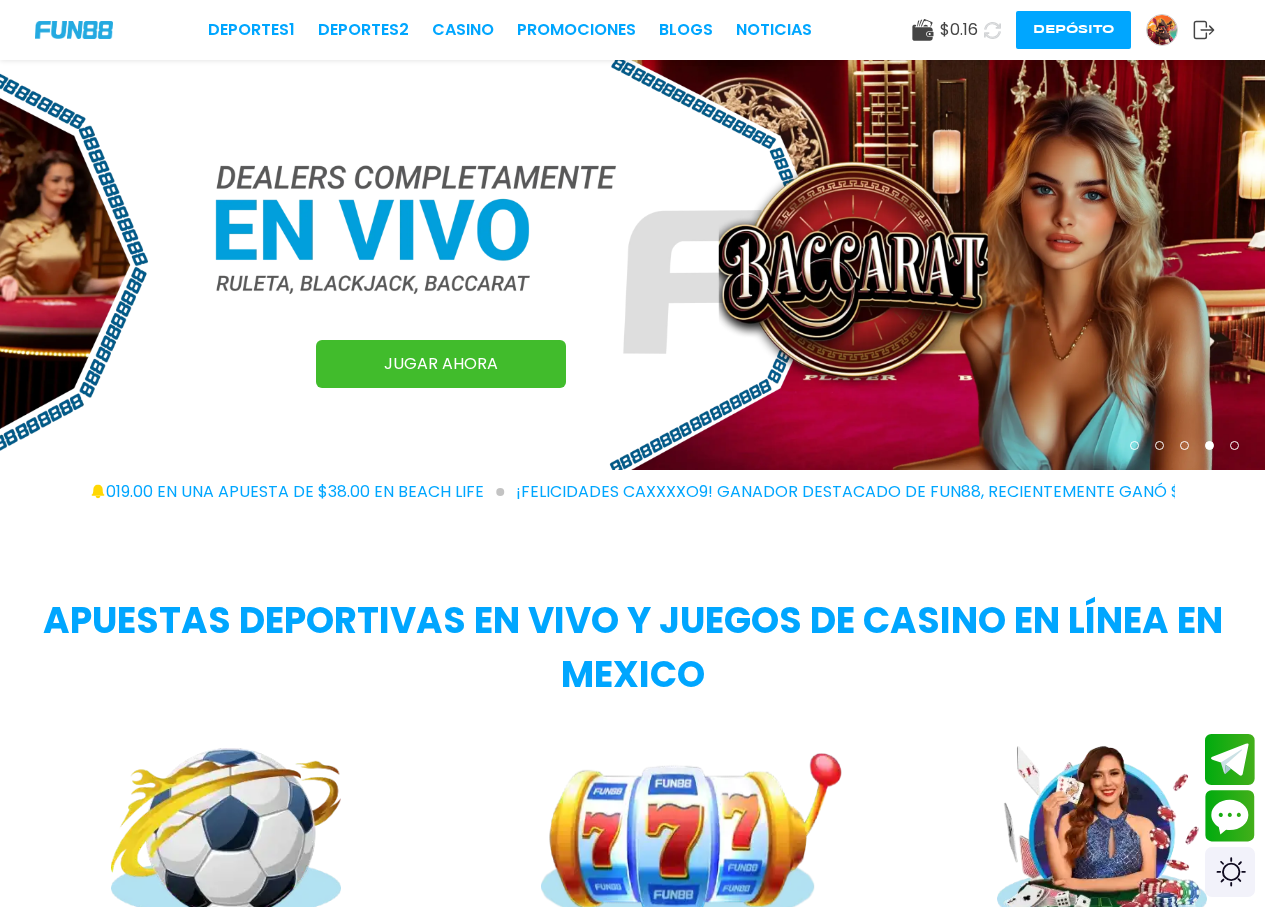 click at bounding box center [1162, 30] 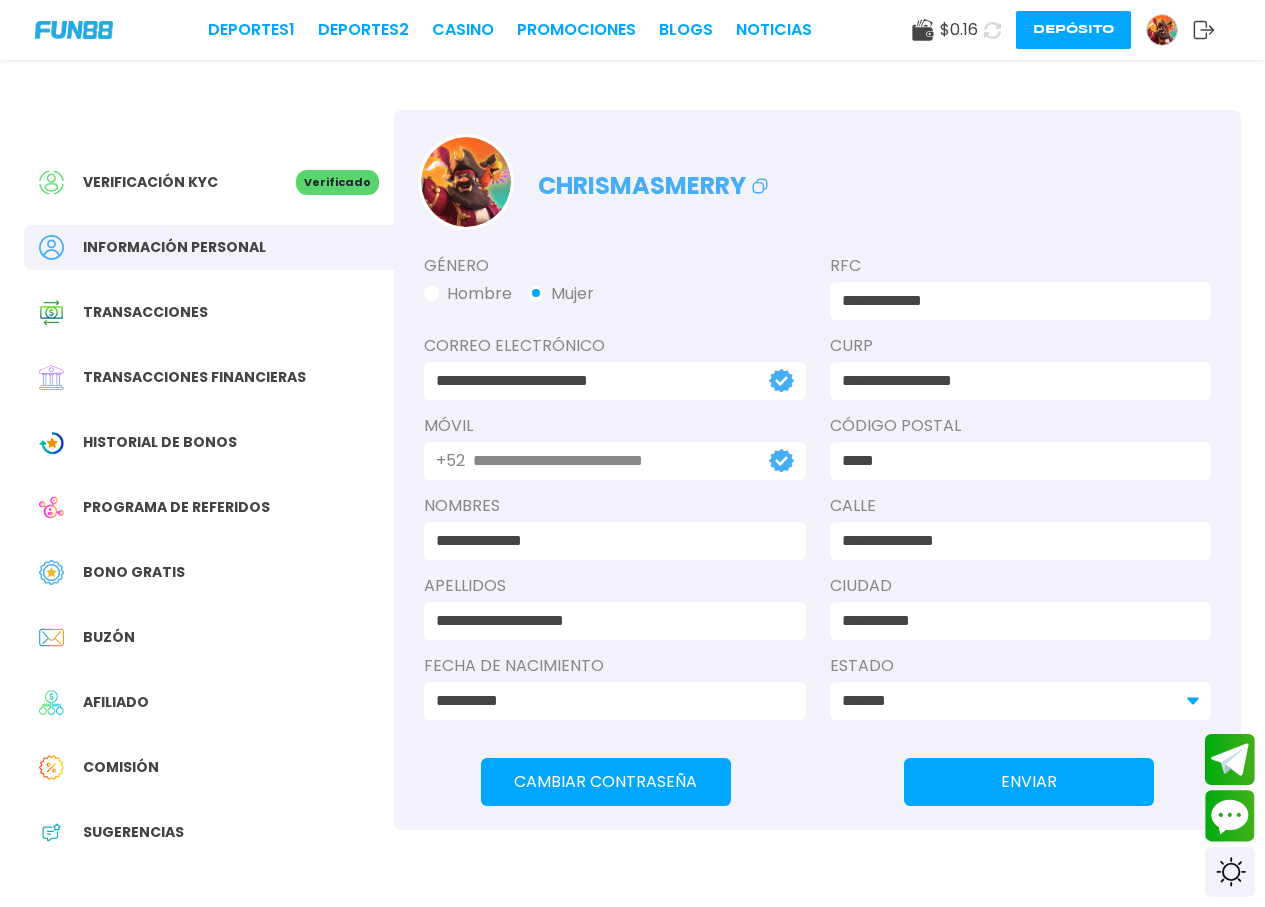 click on "Buzón" at bounding box center [109, 637] 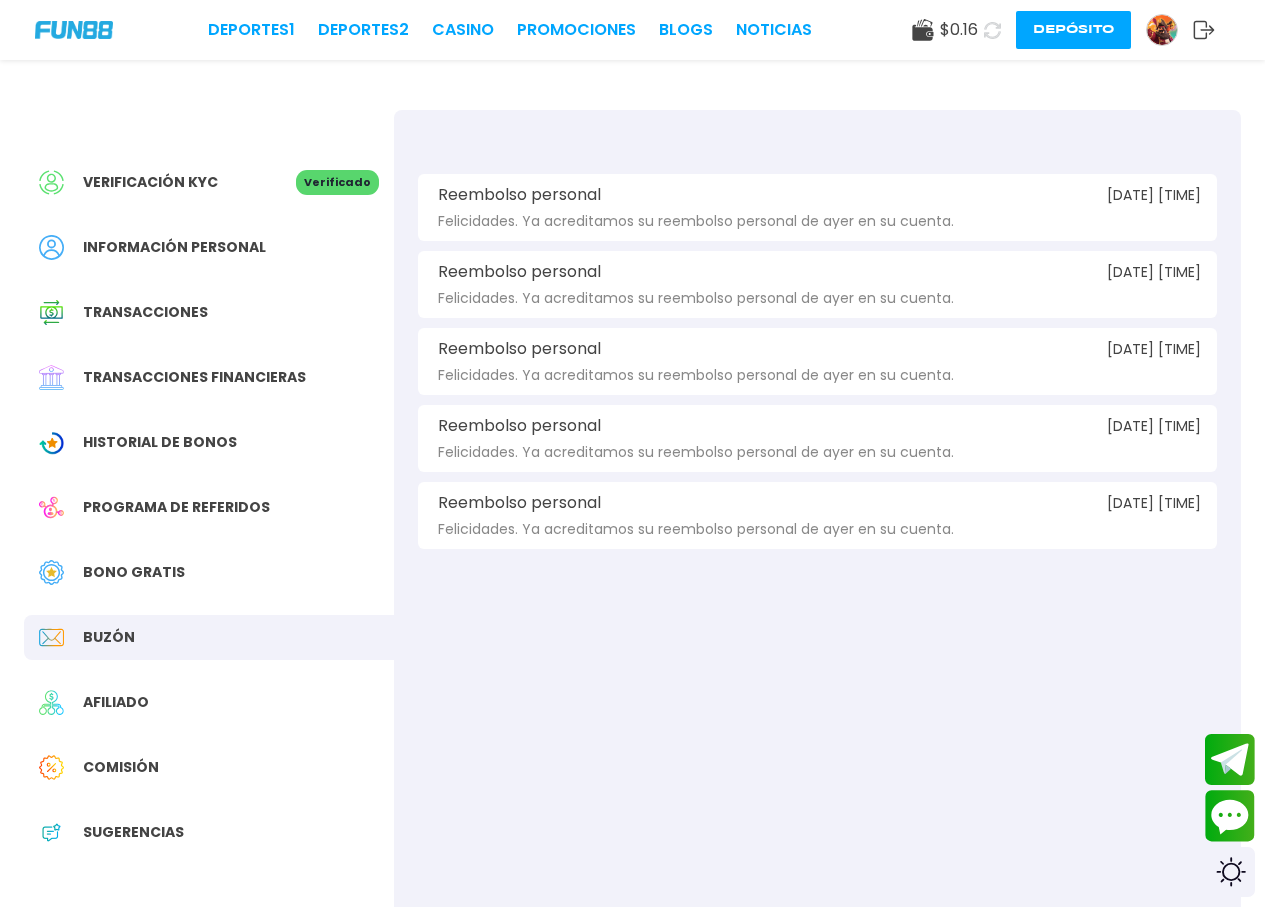 click on "Bono Gratis" at bounding box center [209, 572] 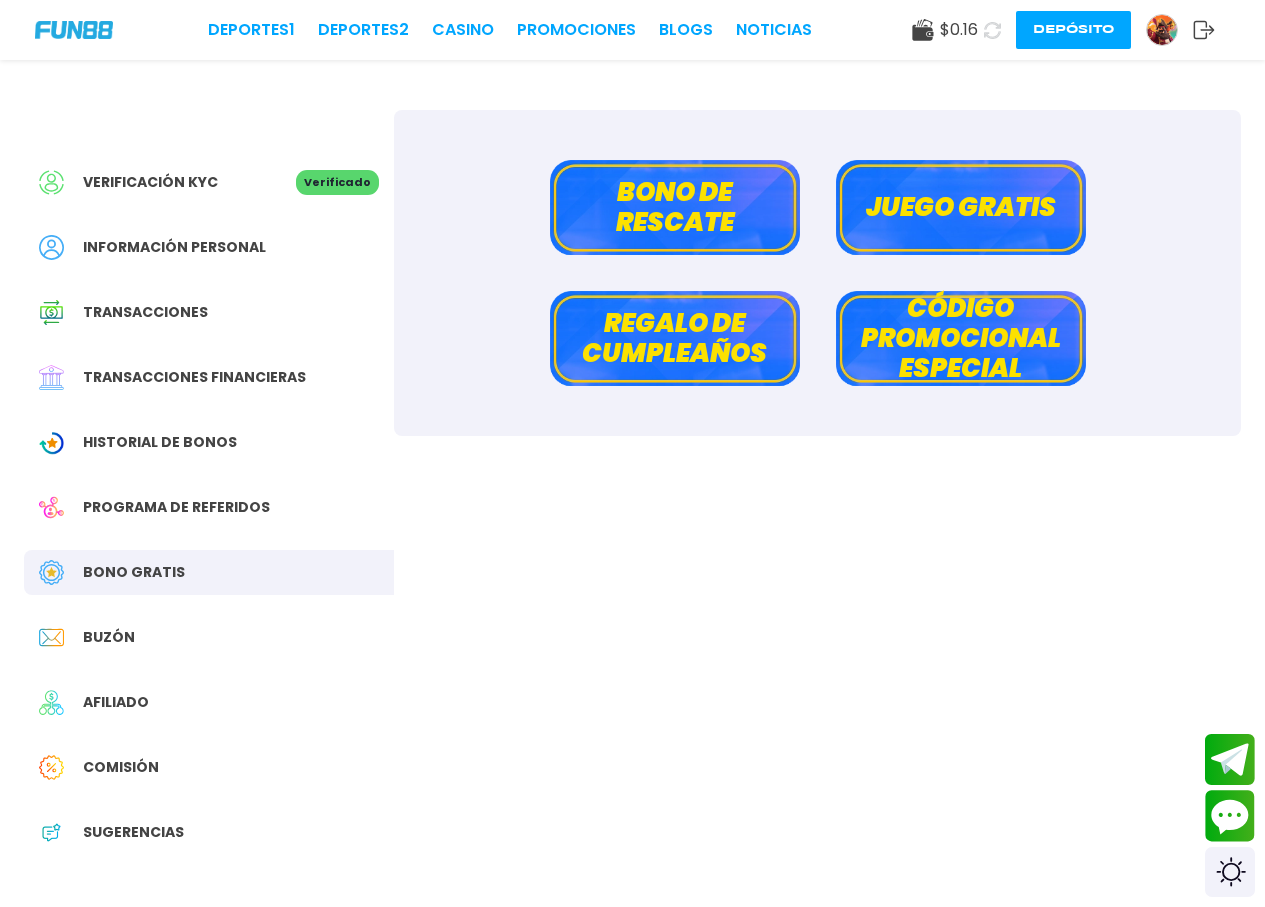 click on "Regalo de cumpleaños" at bounding box center (675, 338) 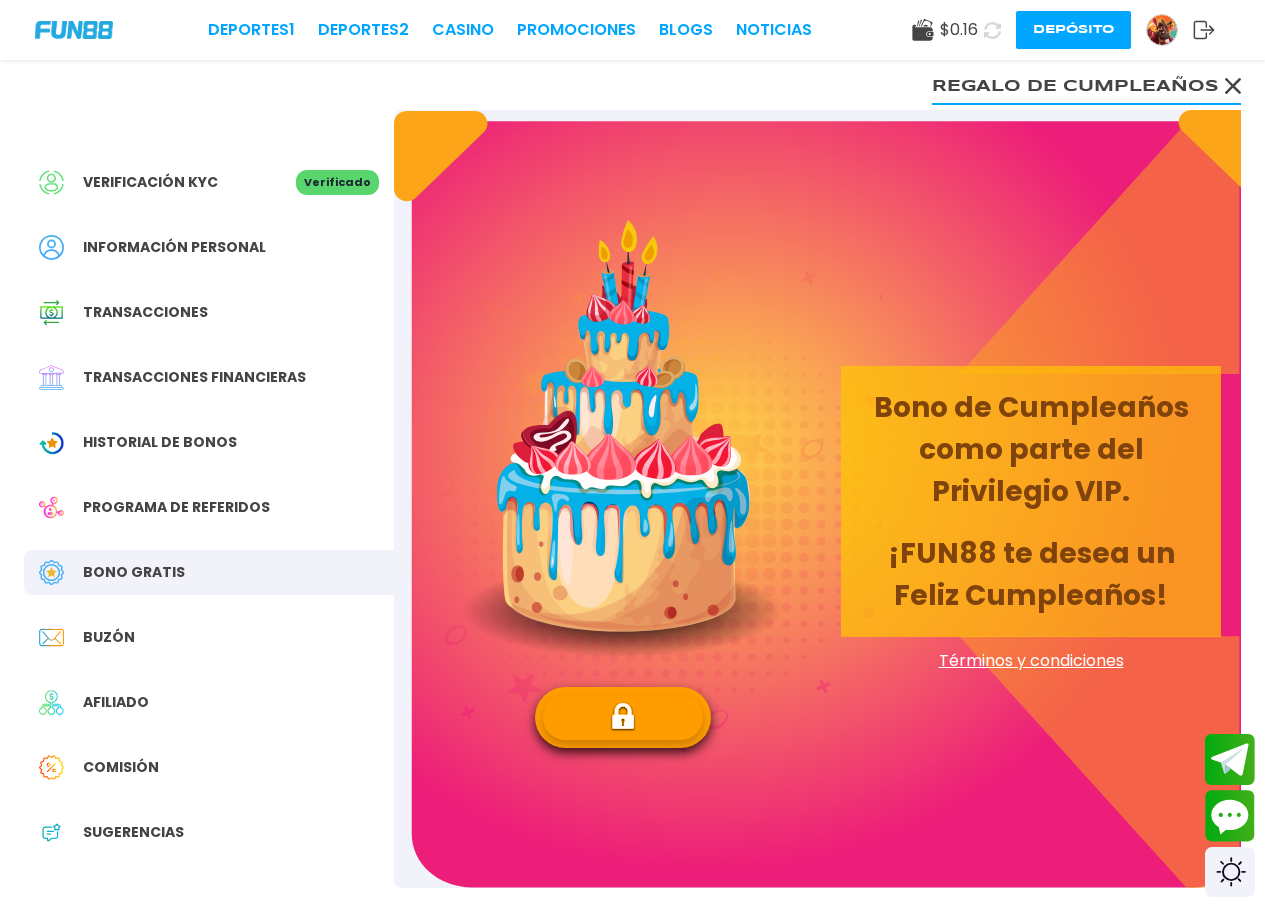 click on "Regalo de cumpleaños" at bounding box center [1086, 85] 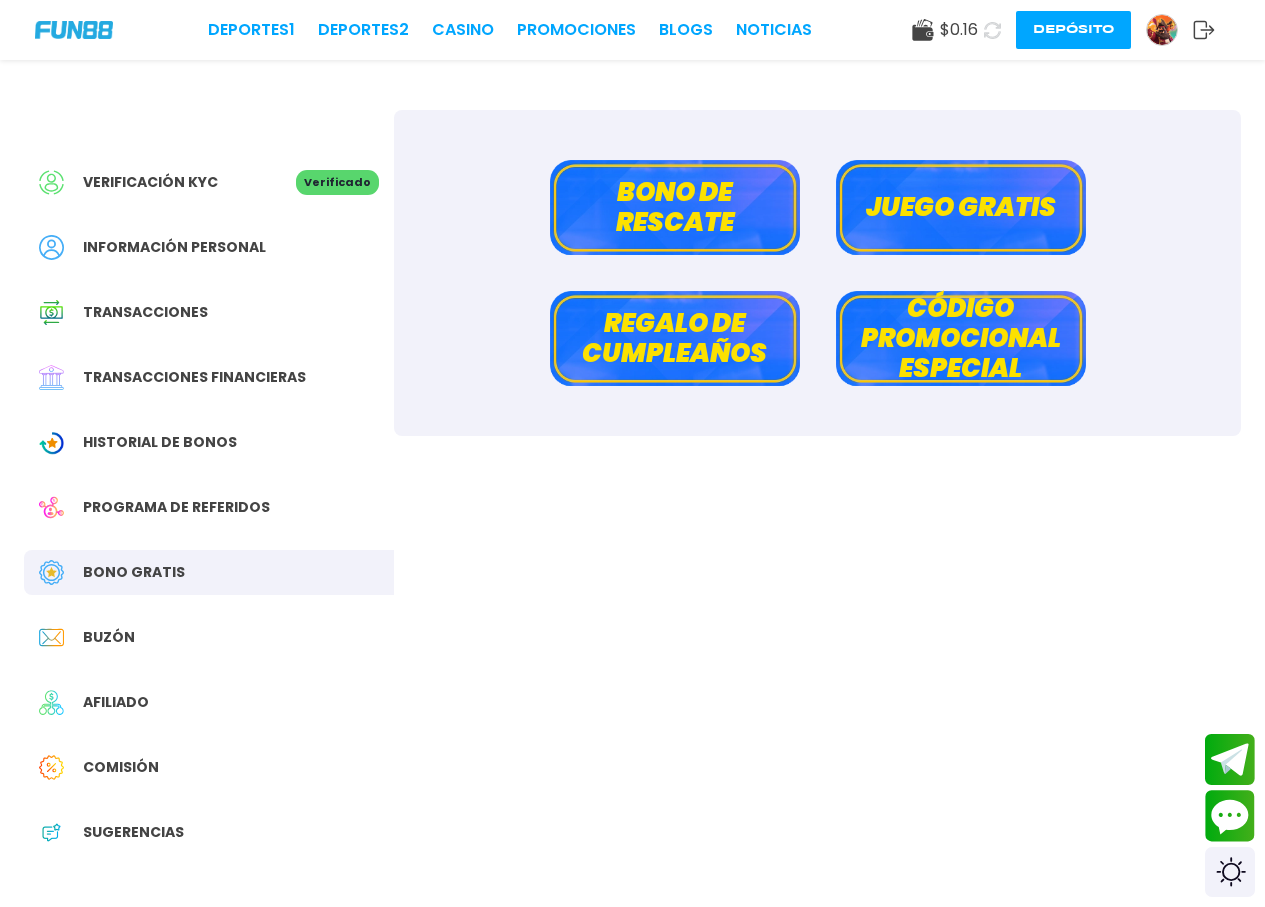 click on "Código promocional especial" at bounding box center (961, 338) 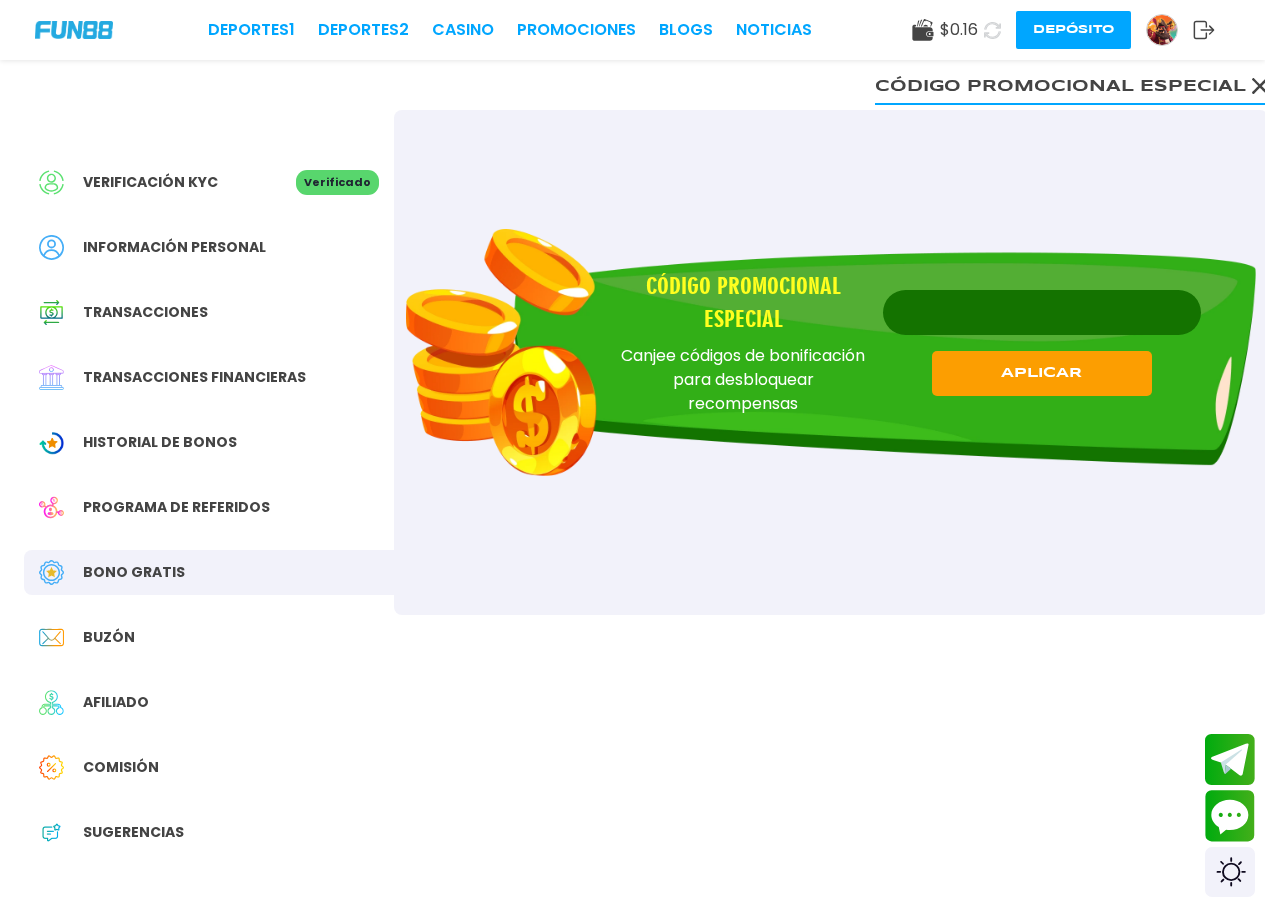 click 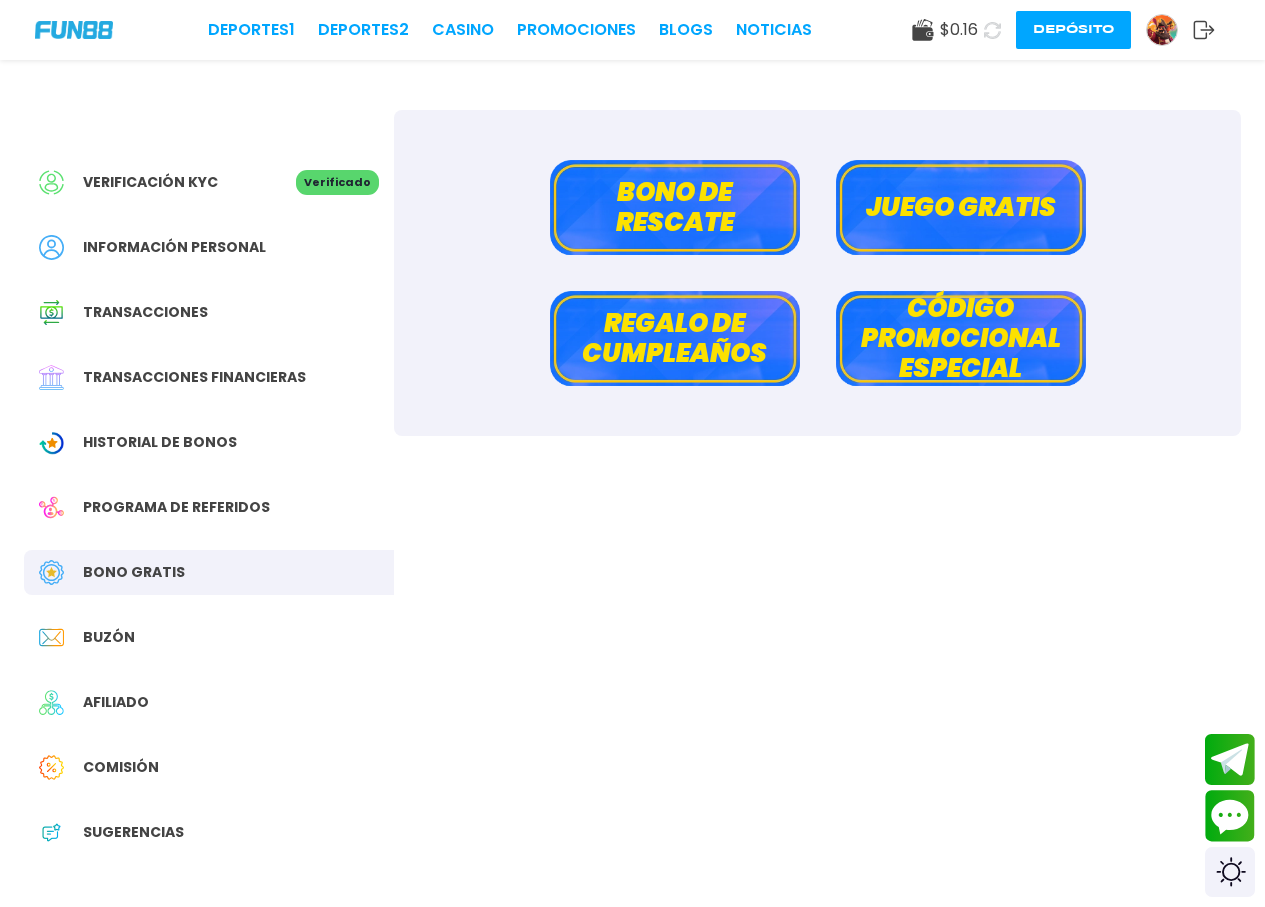 click on "Juego gratis" at bounding box center [961, 207] 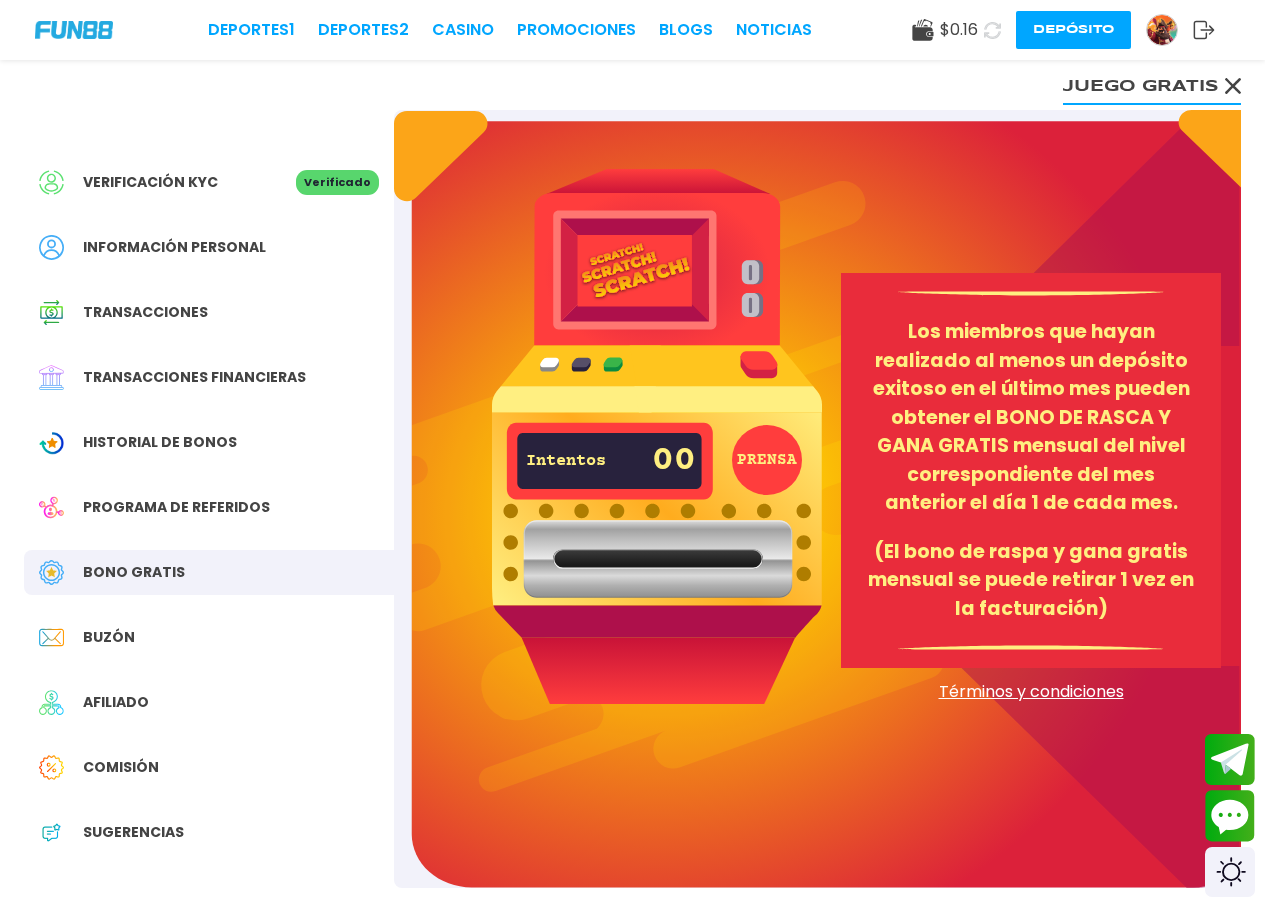click on "PRENSA" at bounding box center (767, 460) 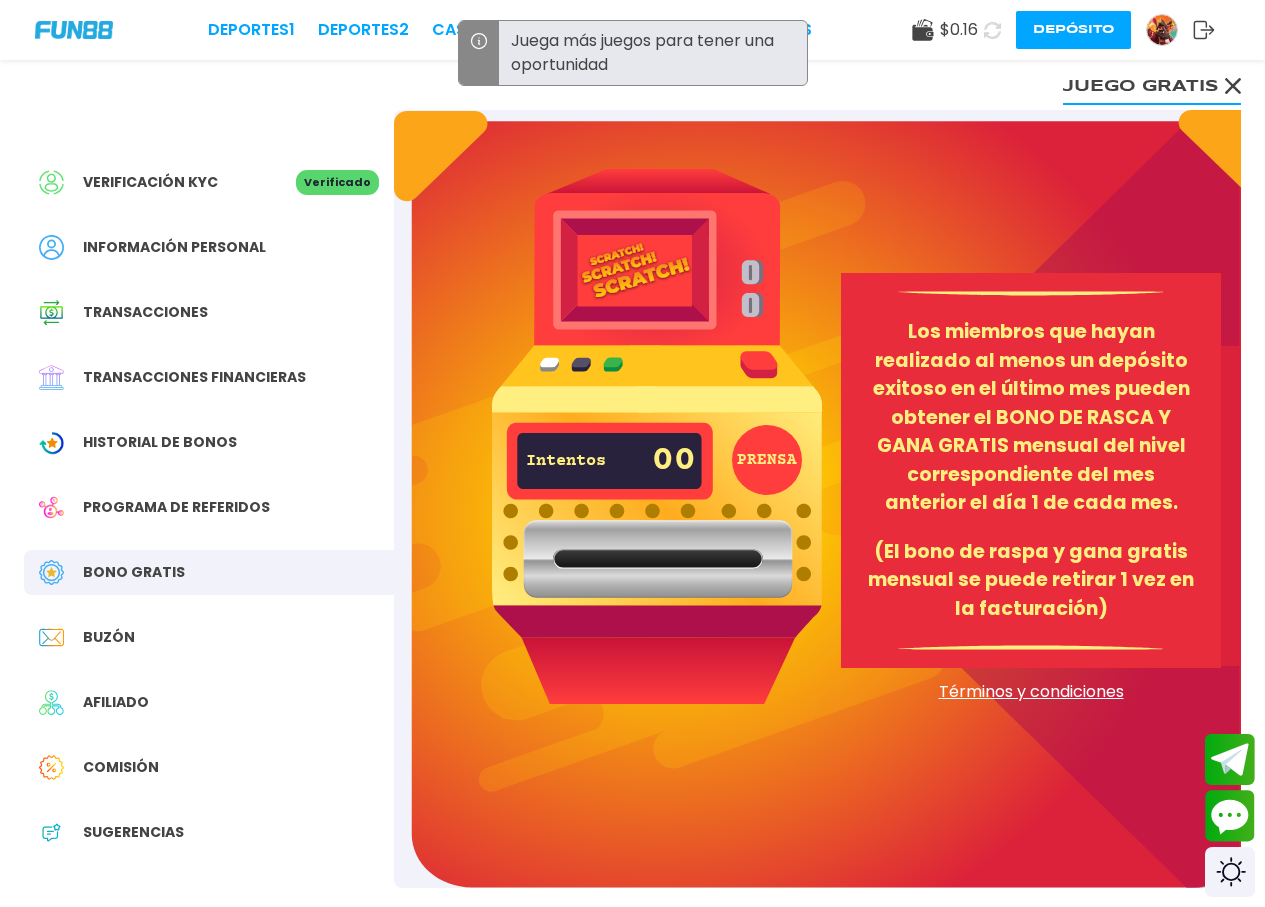 click 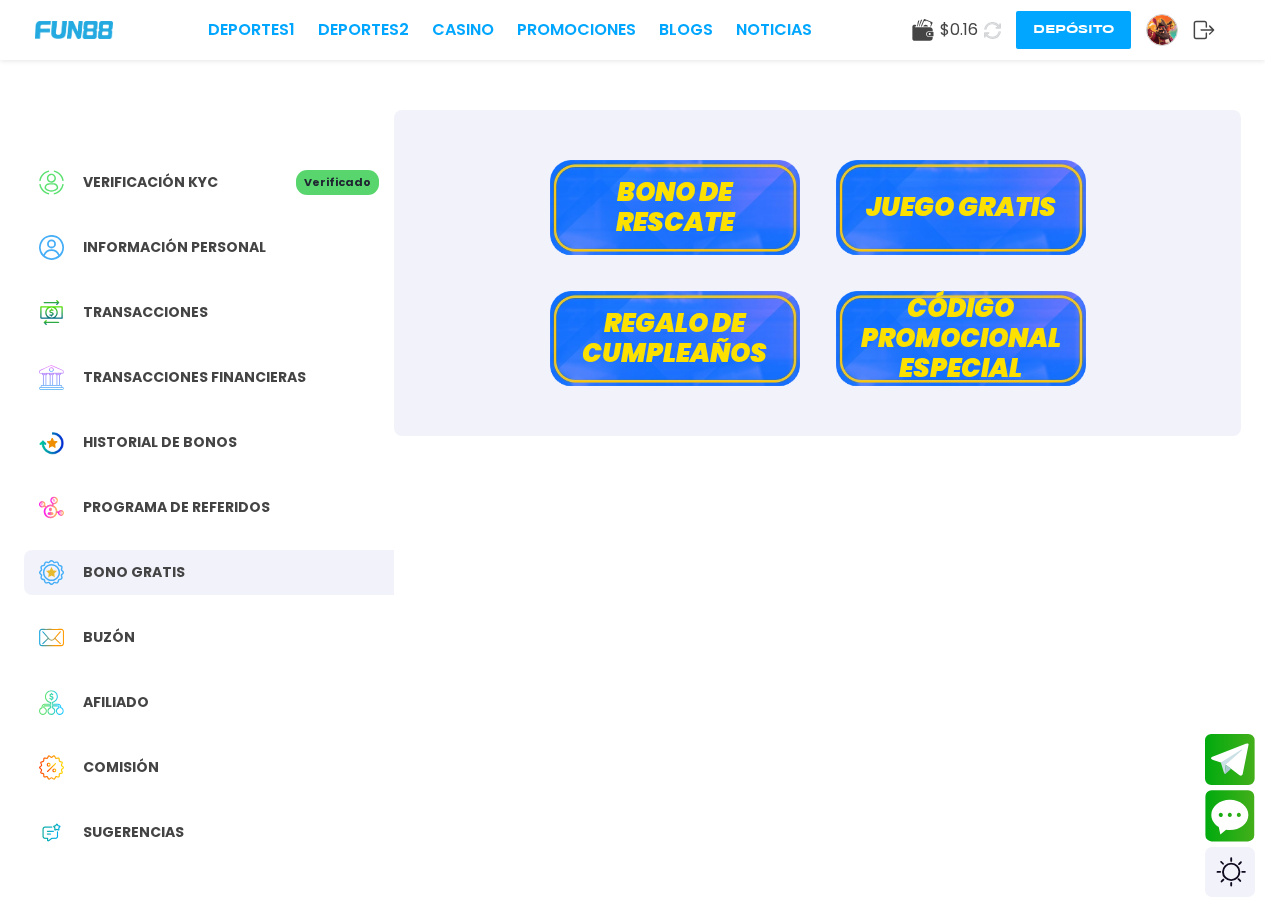 click 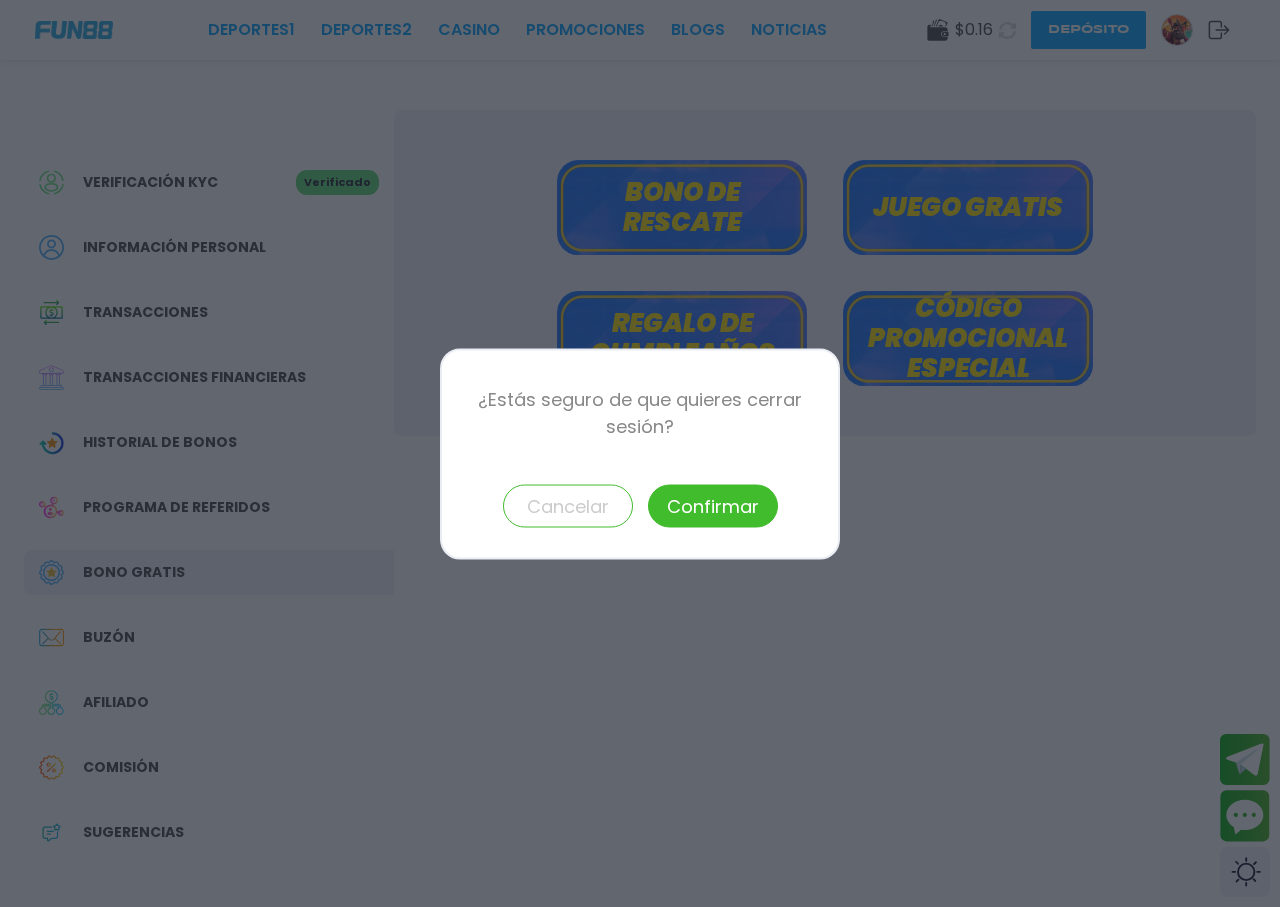 click on "Confirmar" at bounding box center [713, 505] 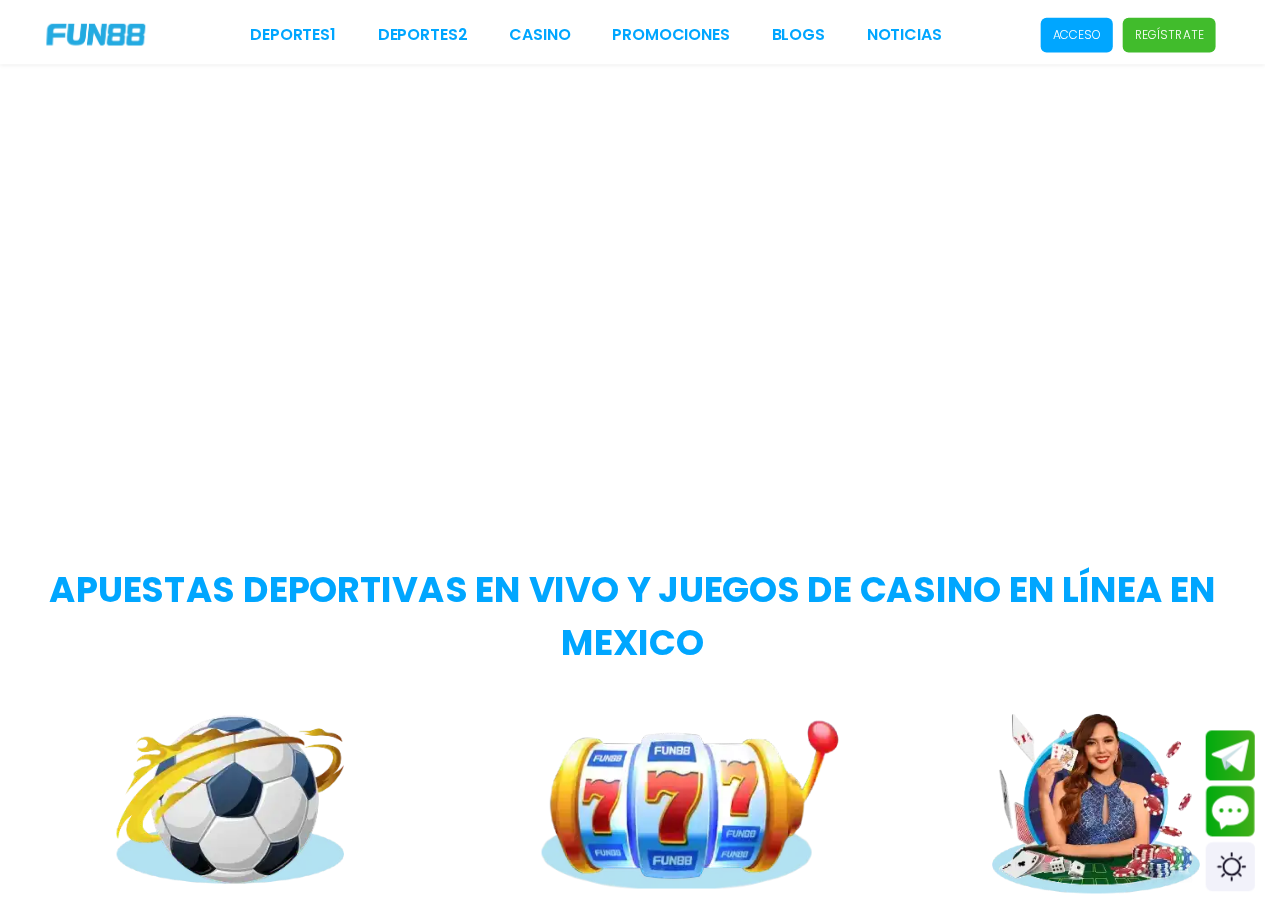 scroll, scrollTop: 0, scrollLeft: 0, axis: both 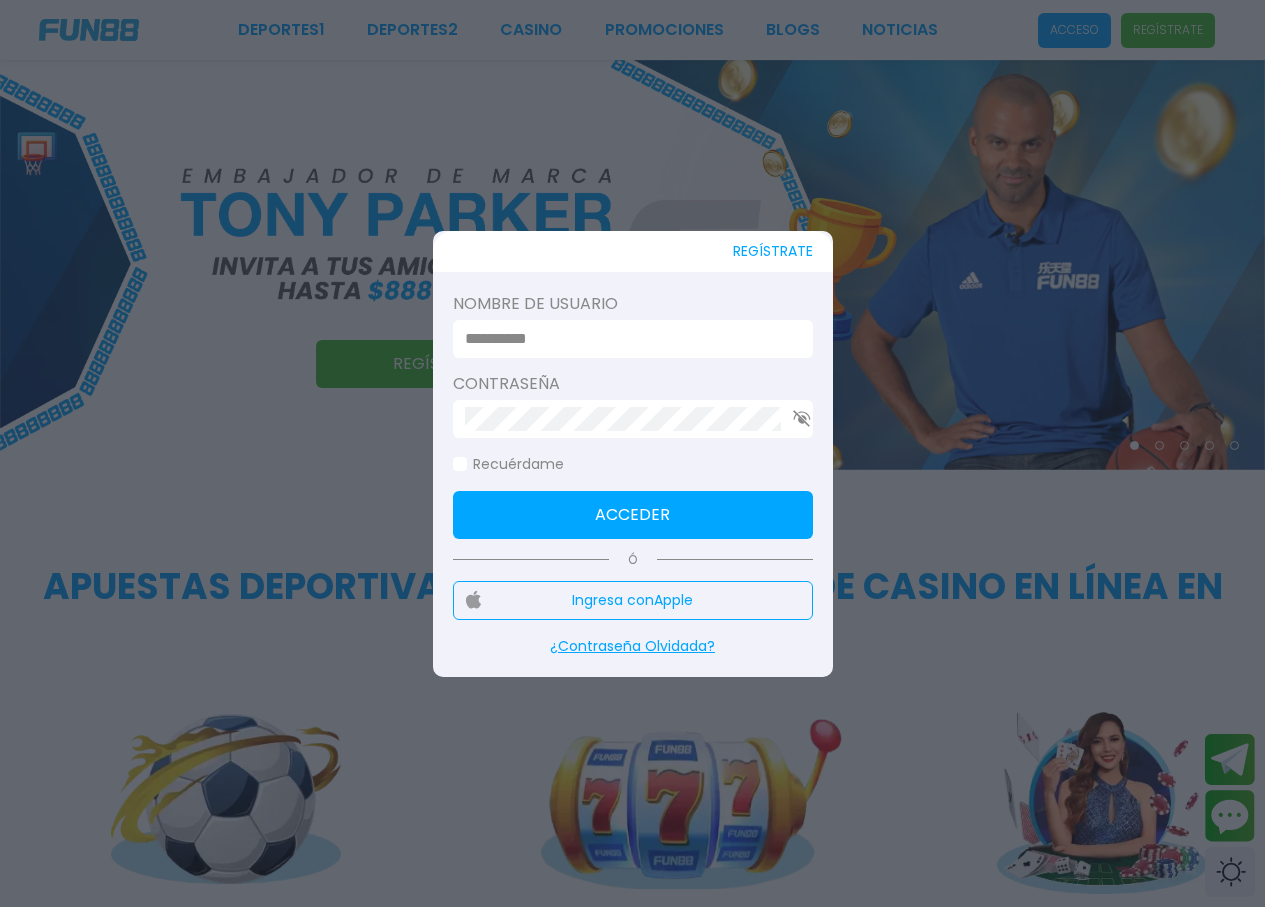type on "**********" 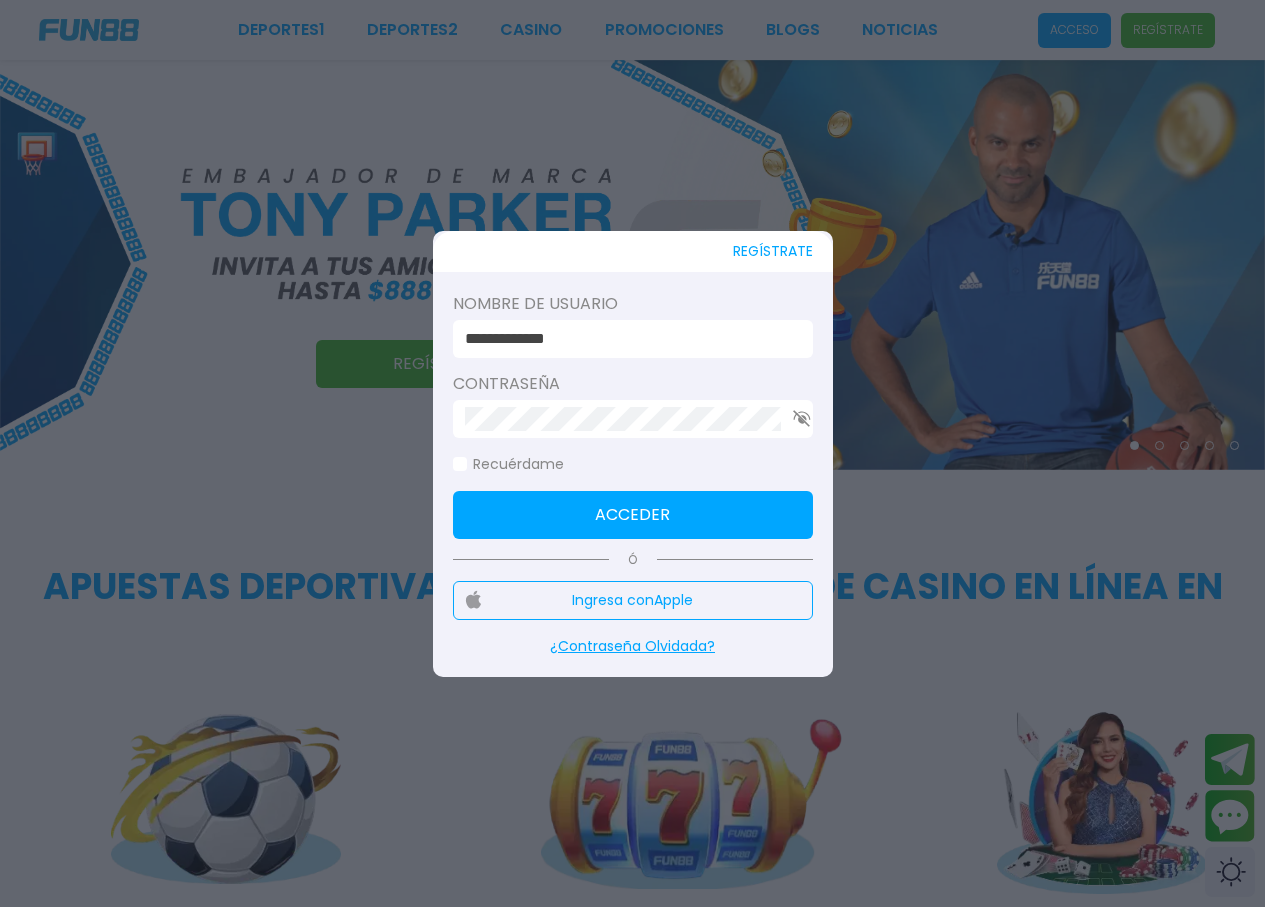 click on "**********" at bounding box center (627, 339) 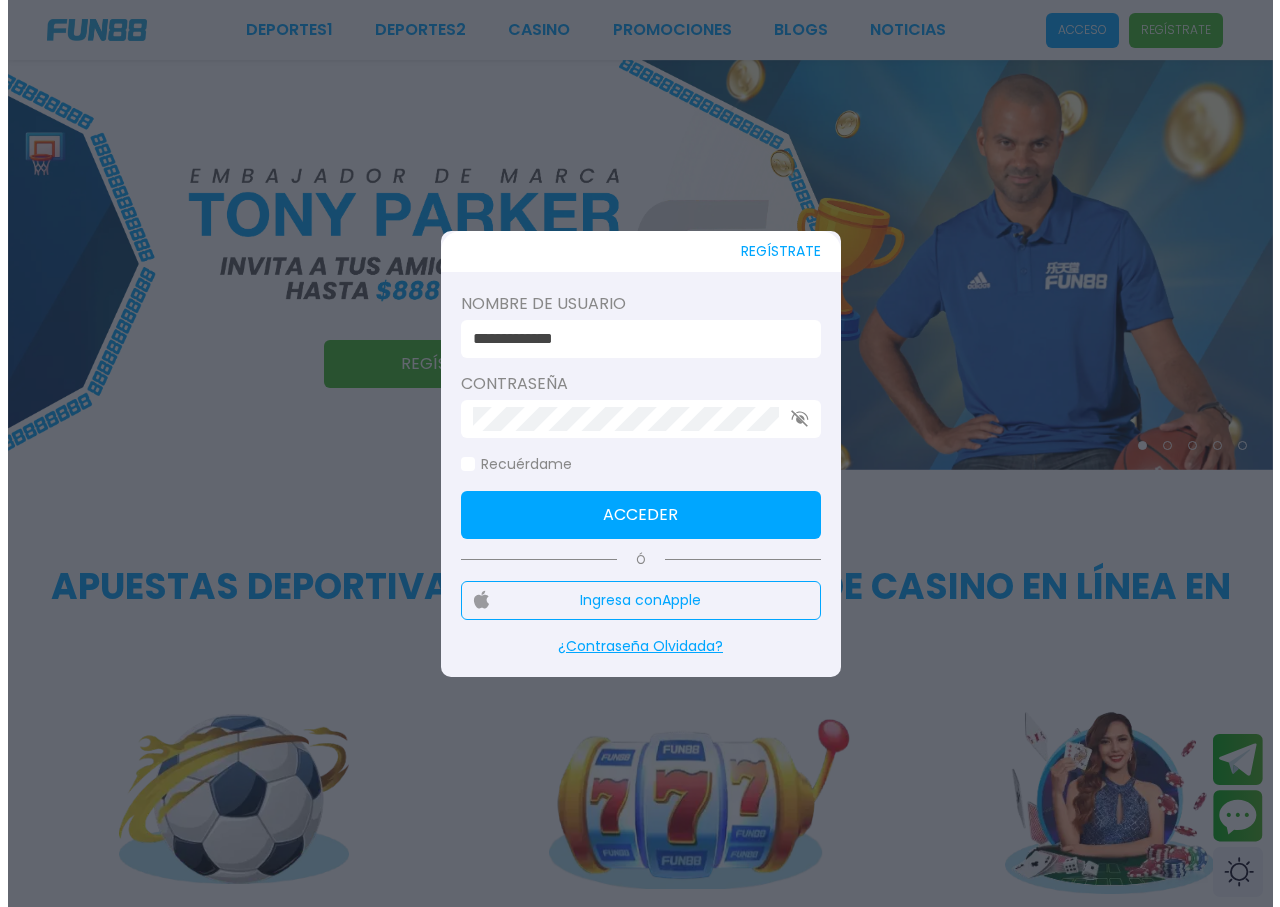 scroll, scrollTop: 0, scrollLeft: 0, axis: both 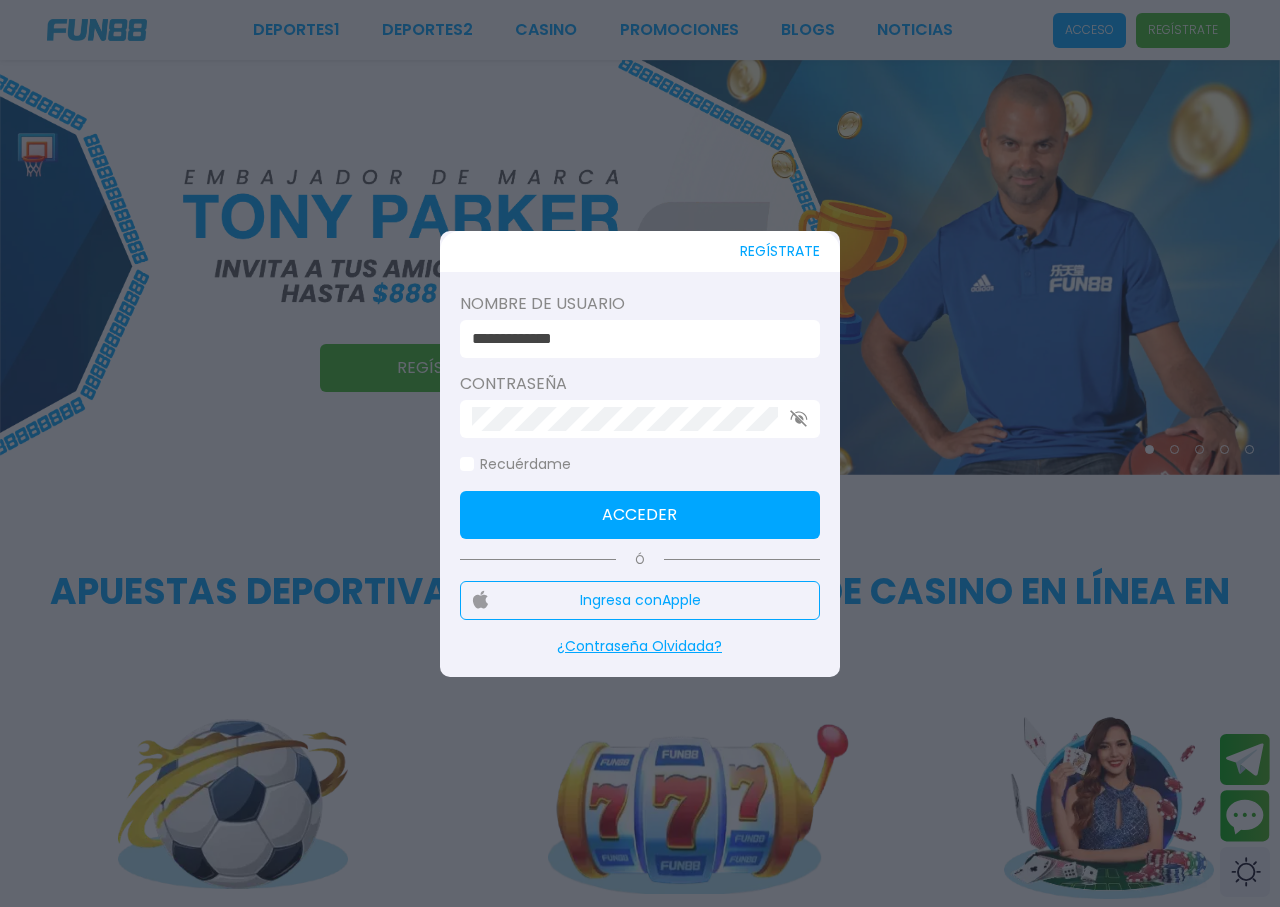 click on "Acceder" at bounding box center (640, 515) 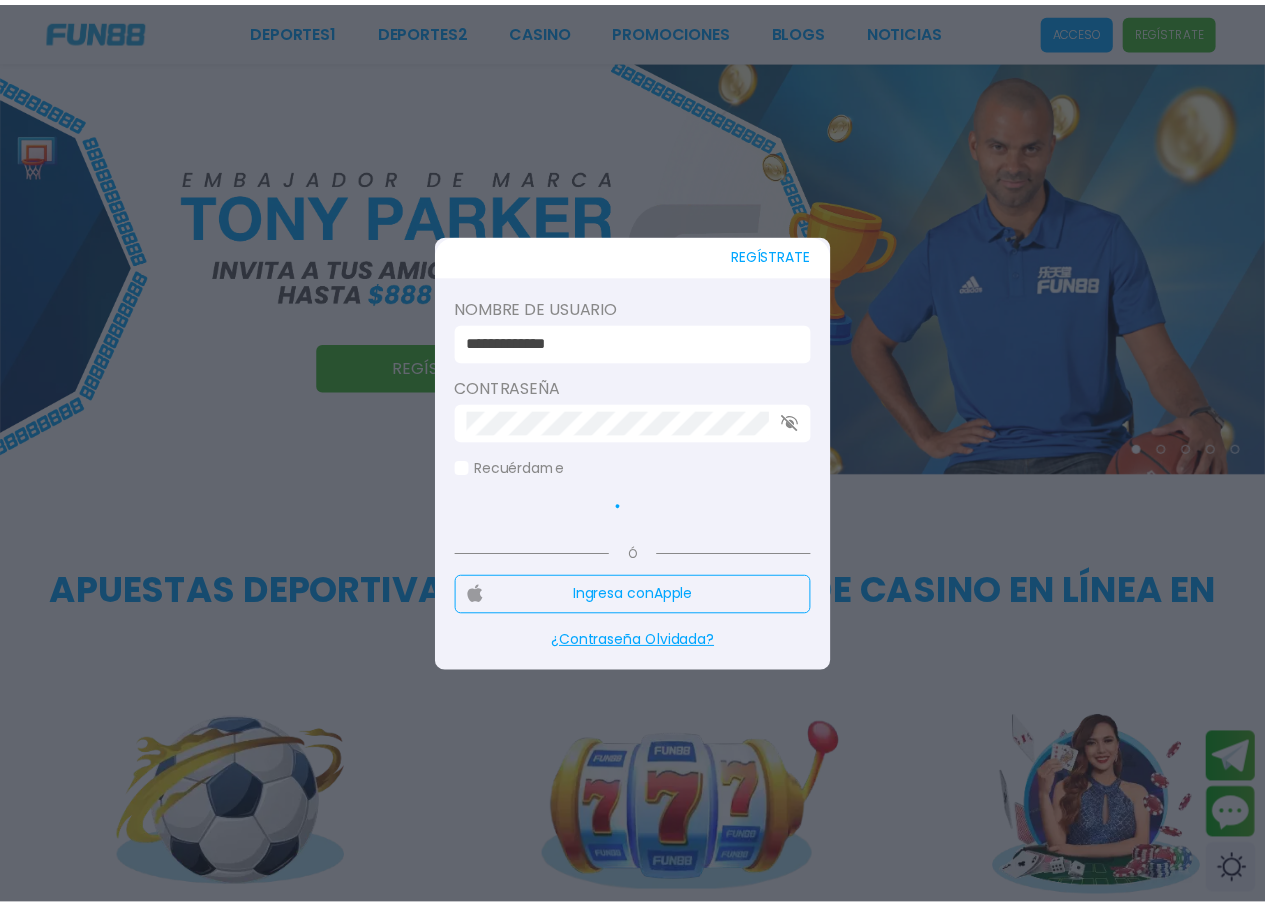 scroll, scrollTop: 0, scrollLeft: 0, axis: both 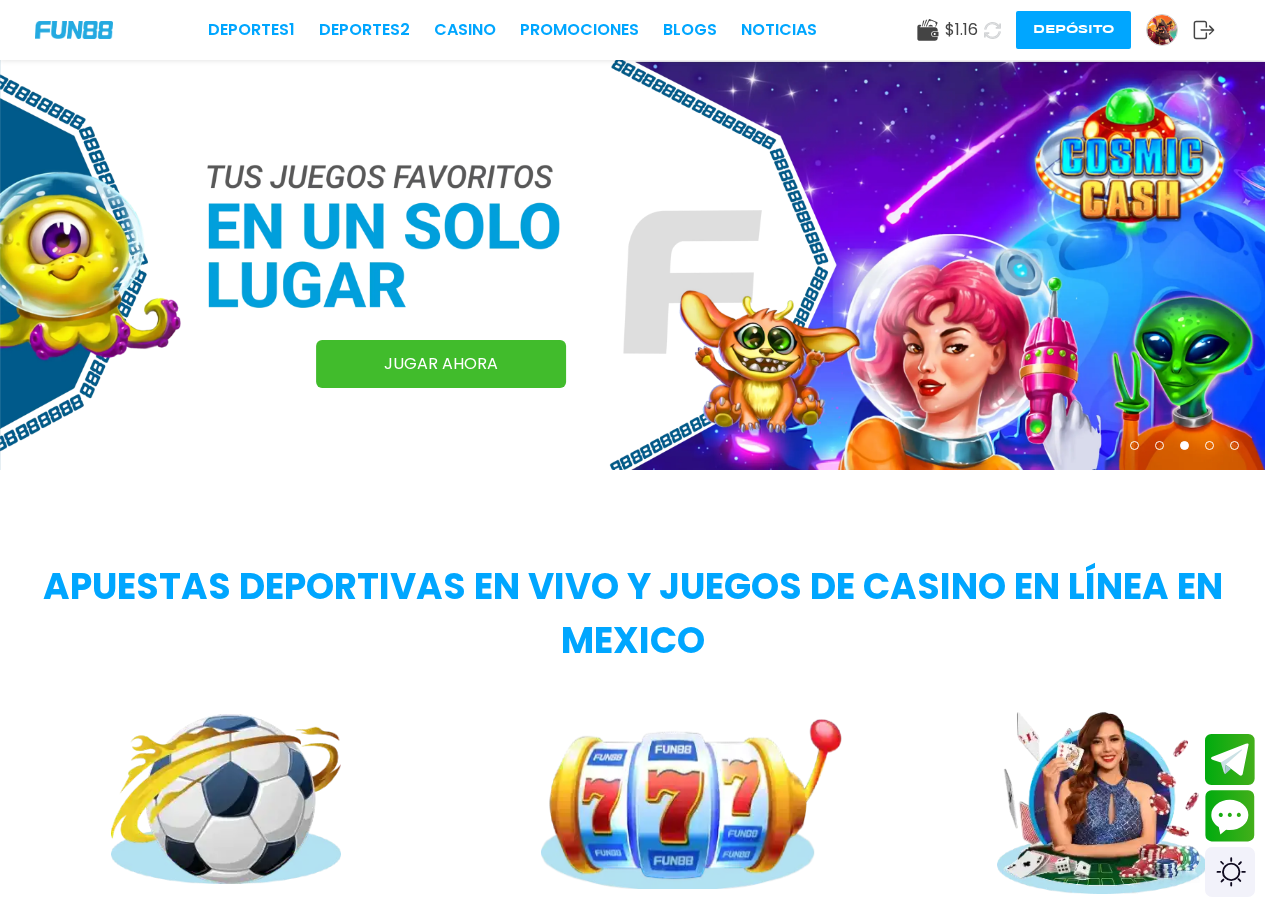 click 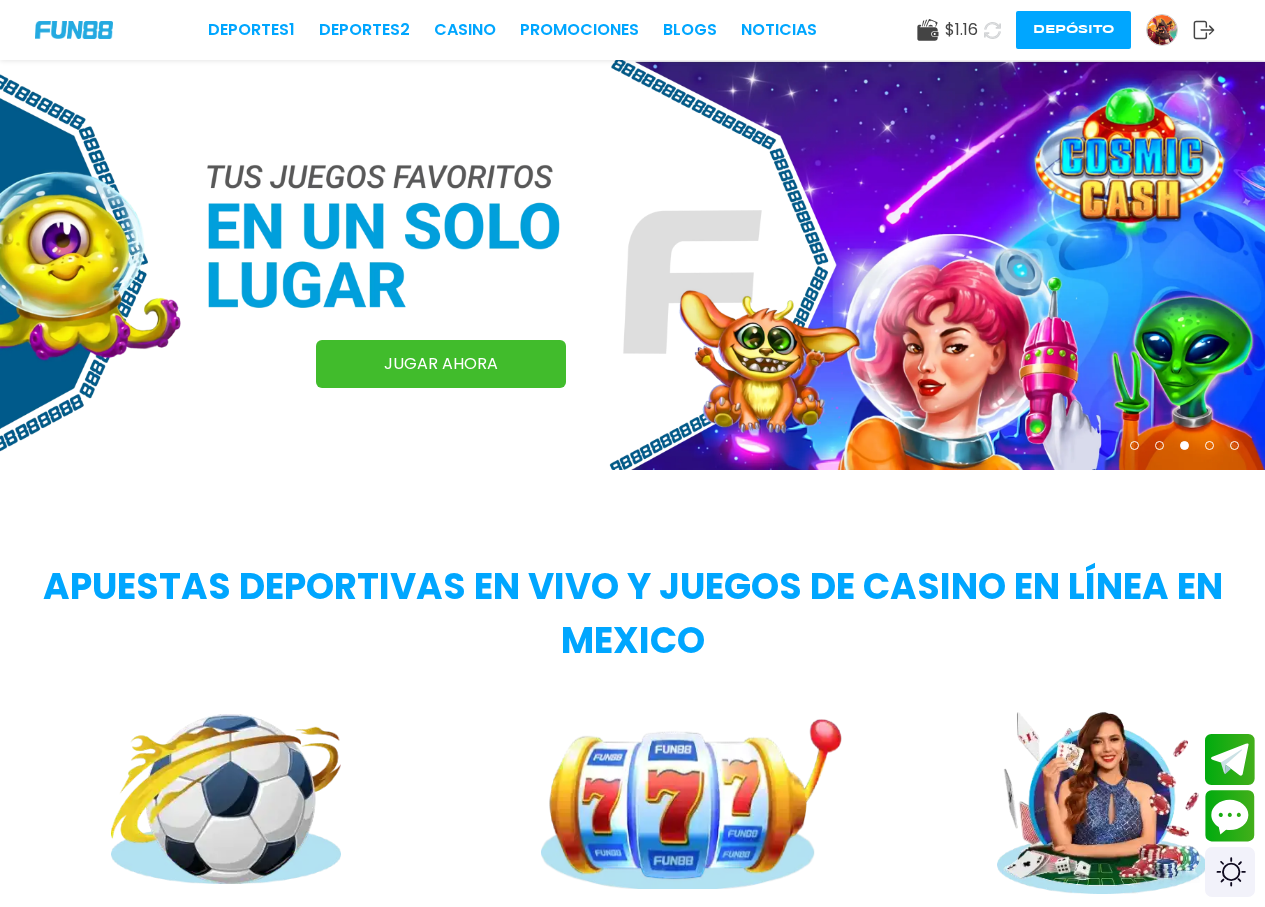 click at bounding box center [1162, 30] 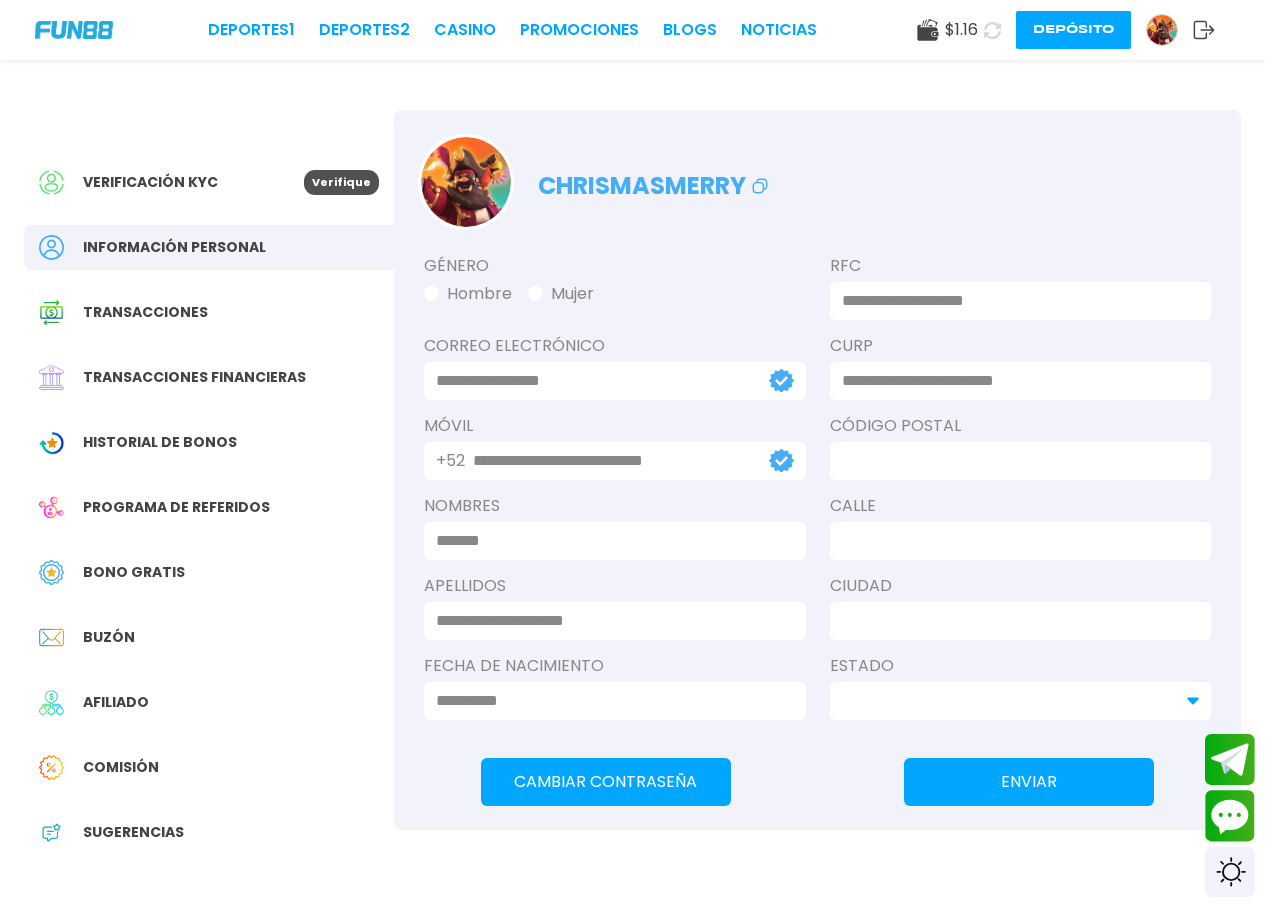 type on "**********" 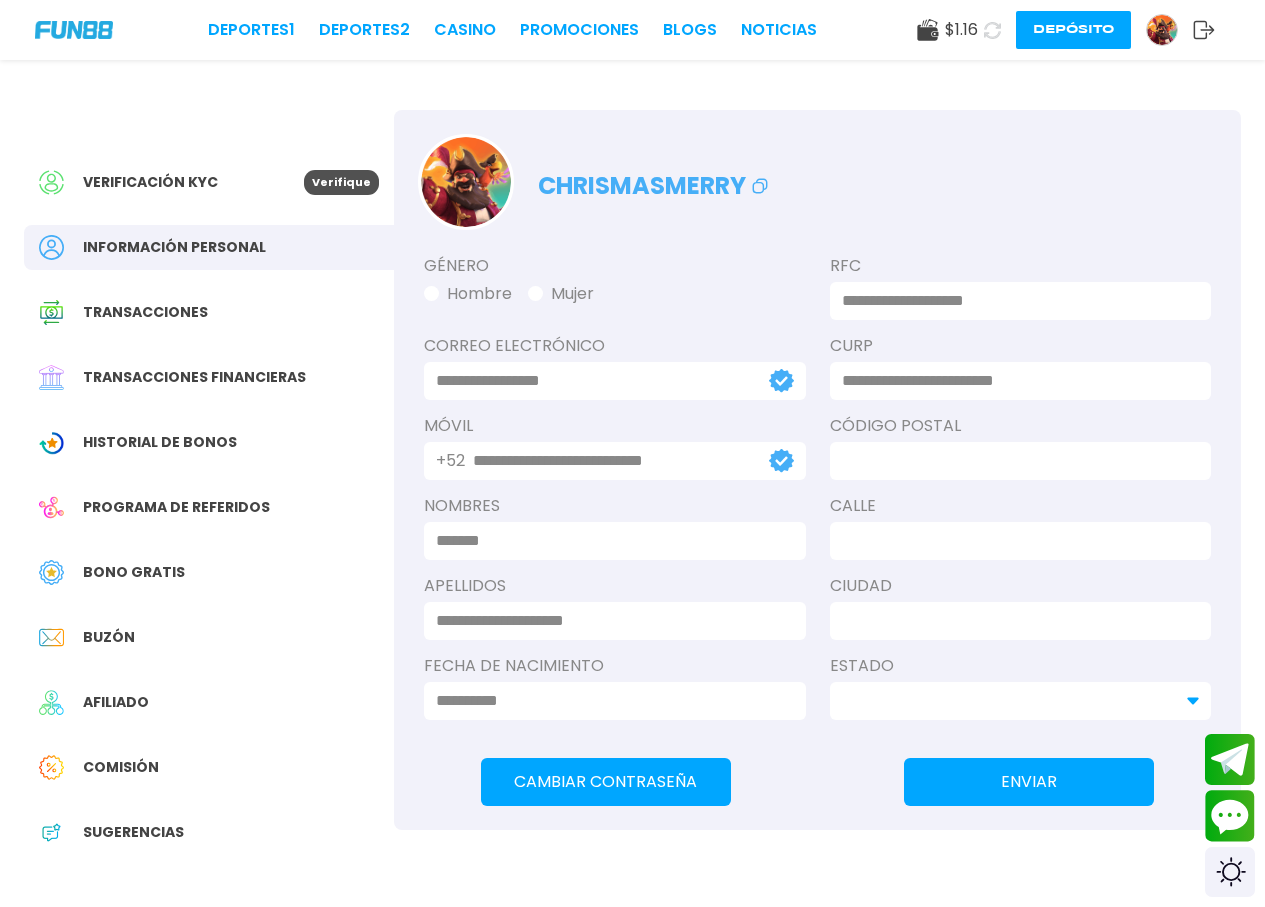 type on "**********" 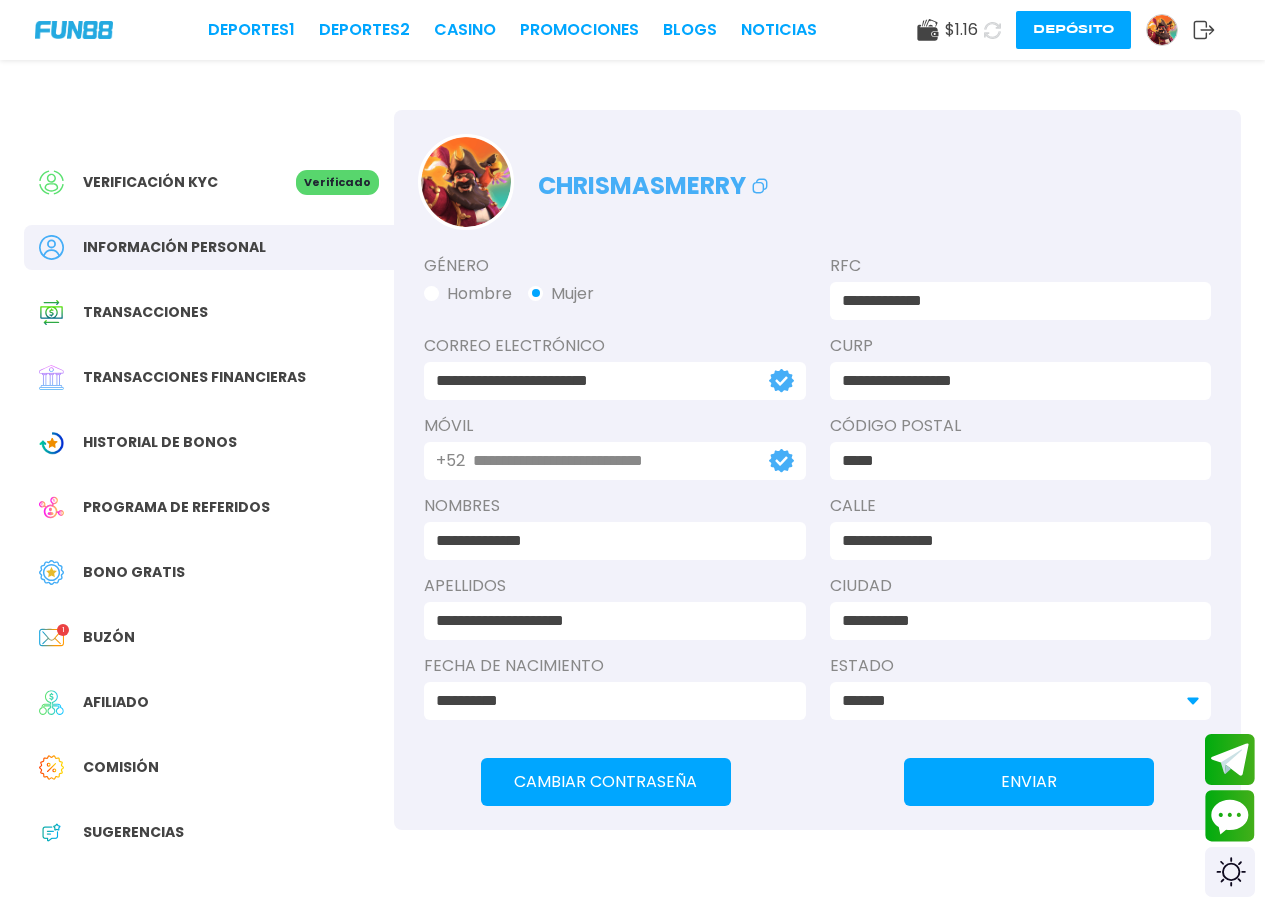 click on "Buzón" at bounding box center (109, 637) 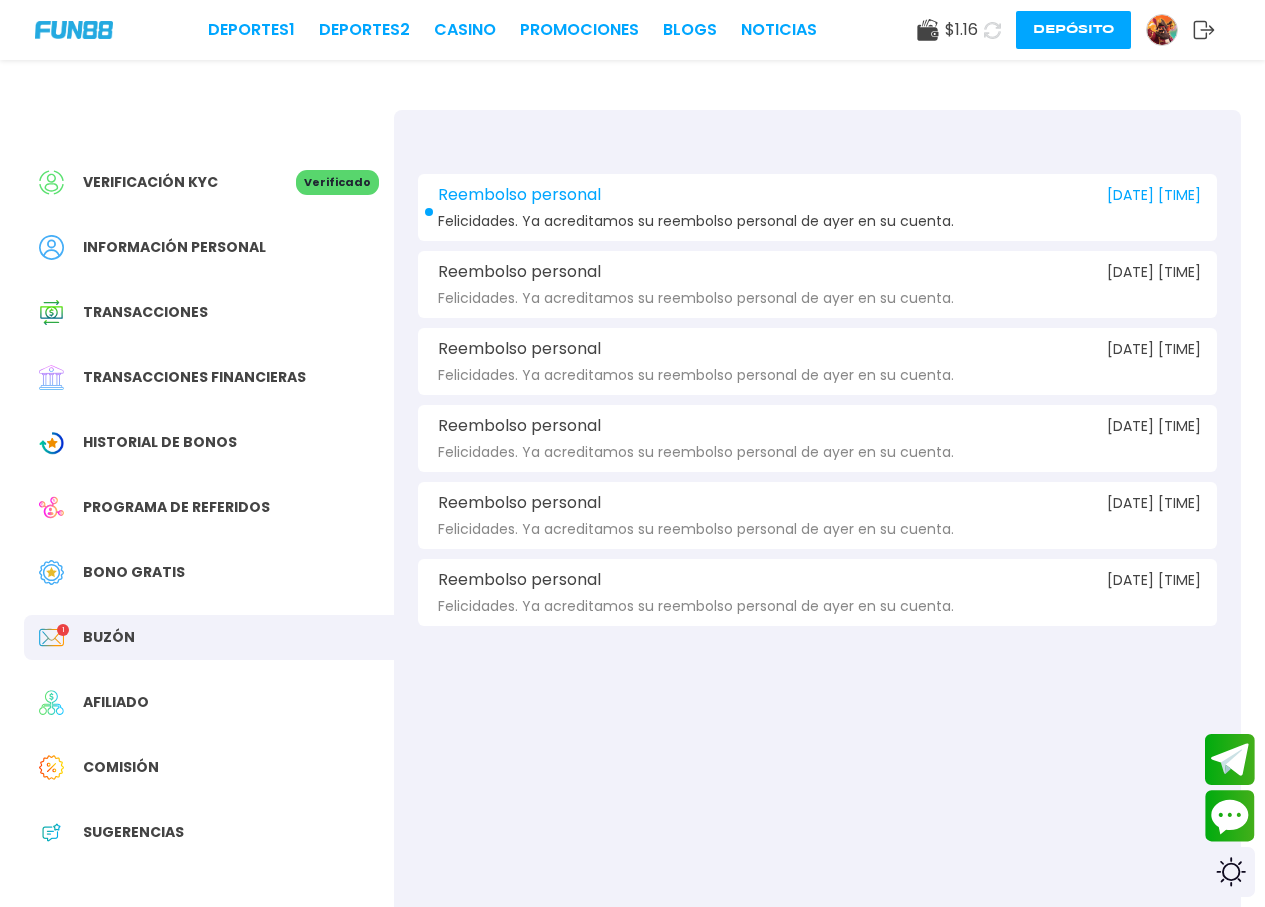 click on "Felicidades. Ya acreditamos su reembolso personal de ayer en su cuenta." at bounding box center [696, 221] 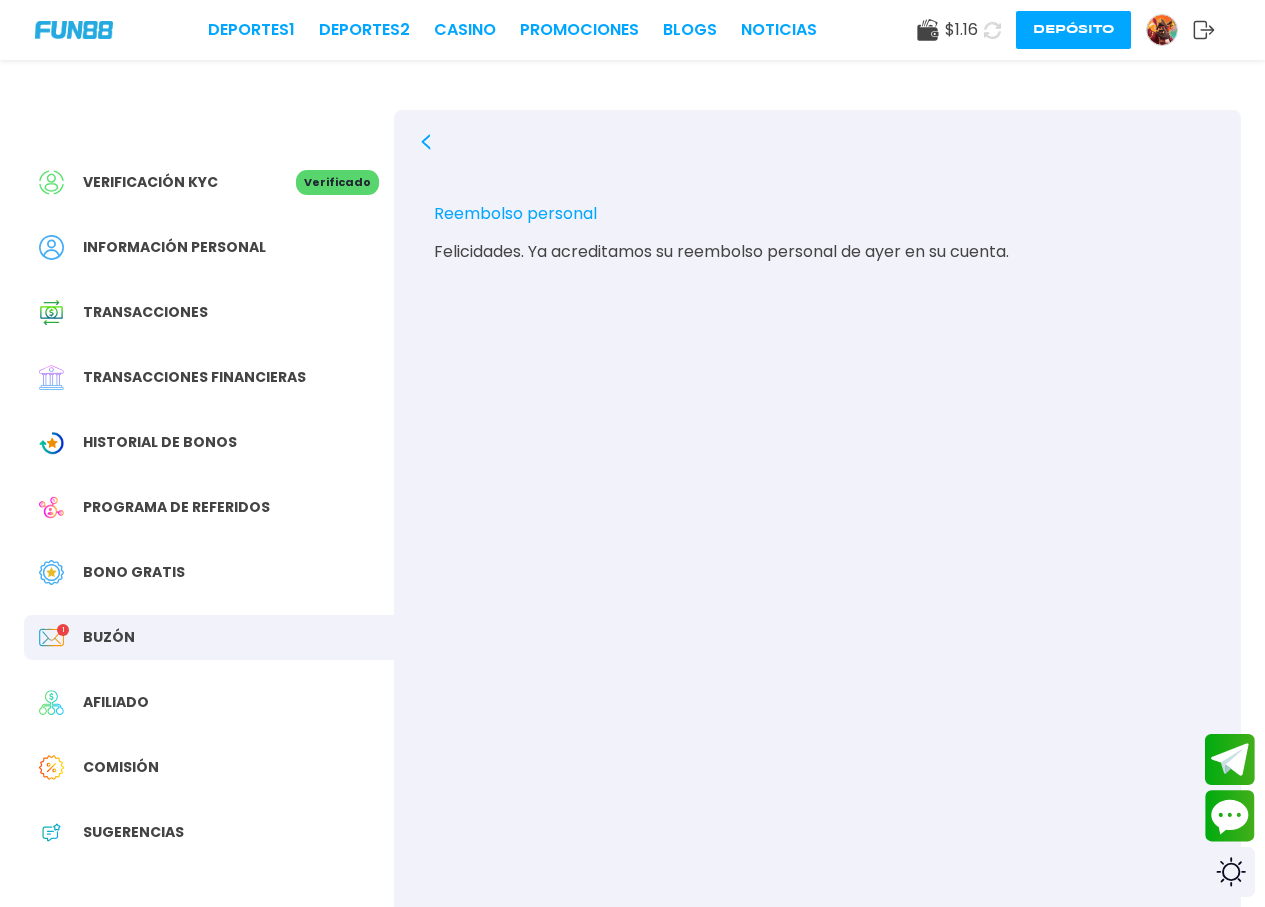click 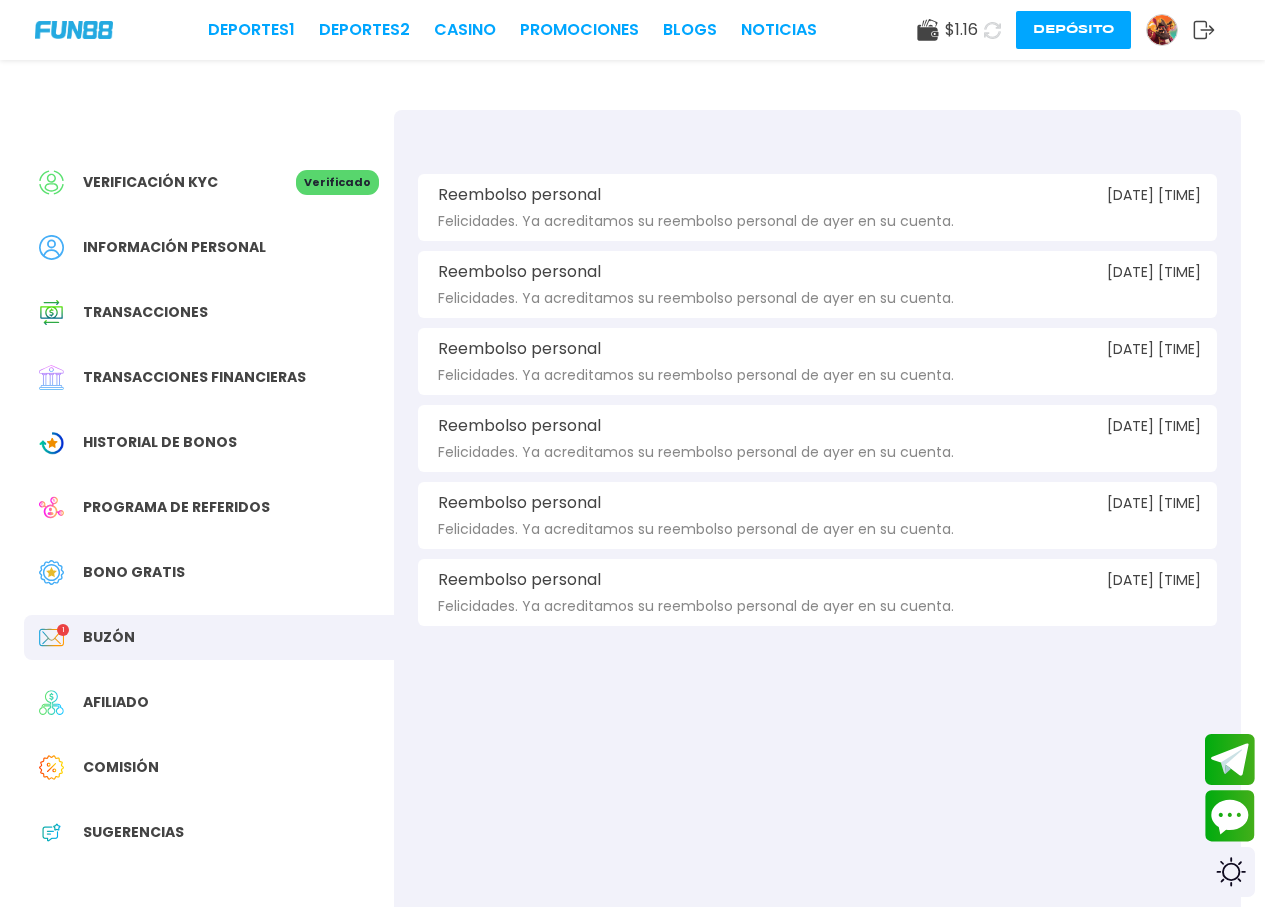 click on "Transacciones" at bounding box center (145, 312) 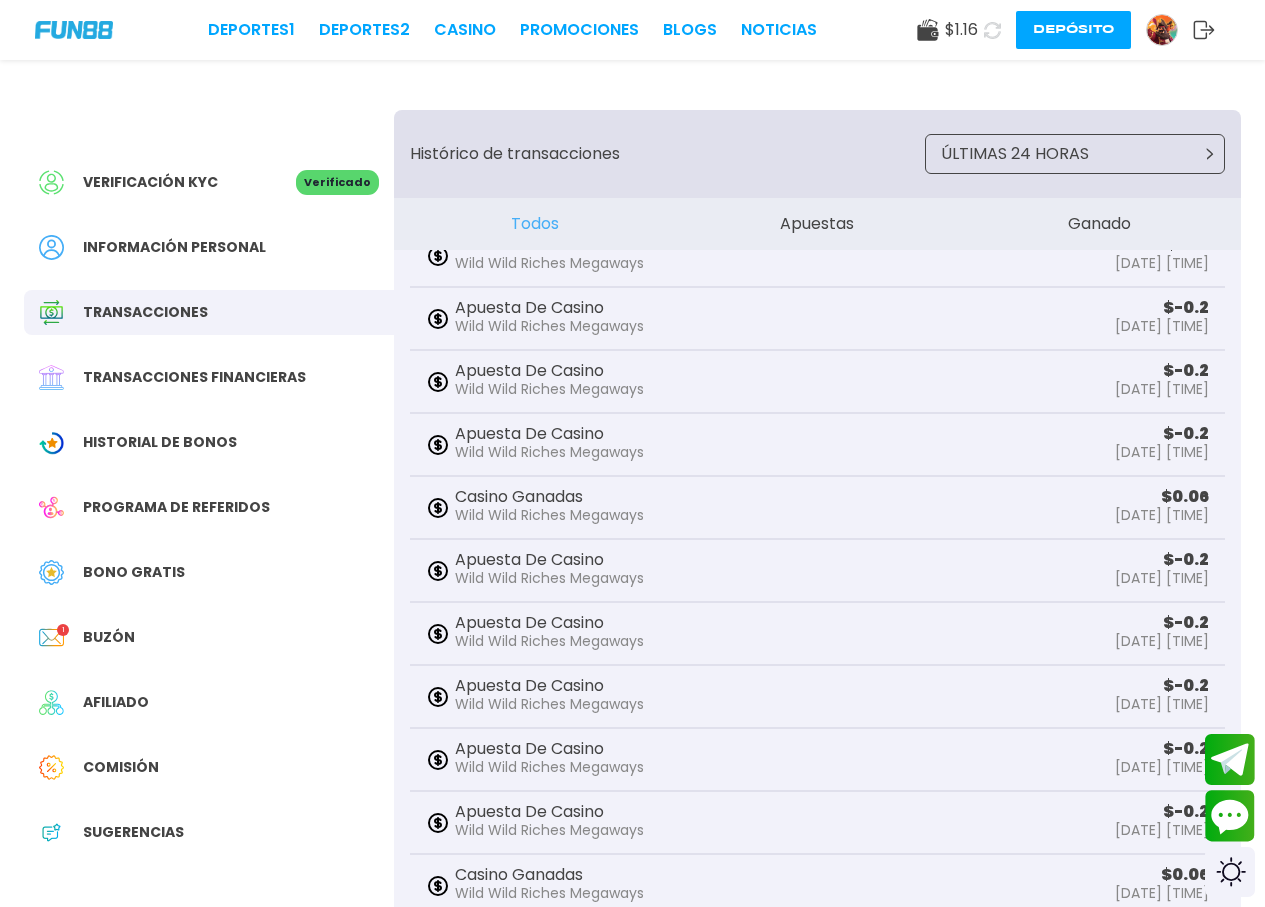 scroll, scrollTop: 0, scrollLeft: 0, axis: both 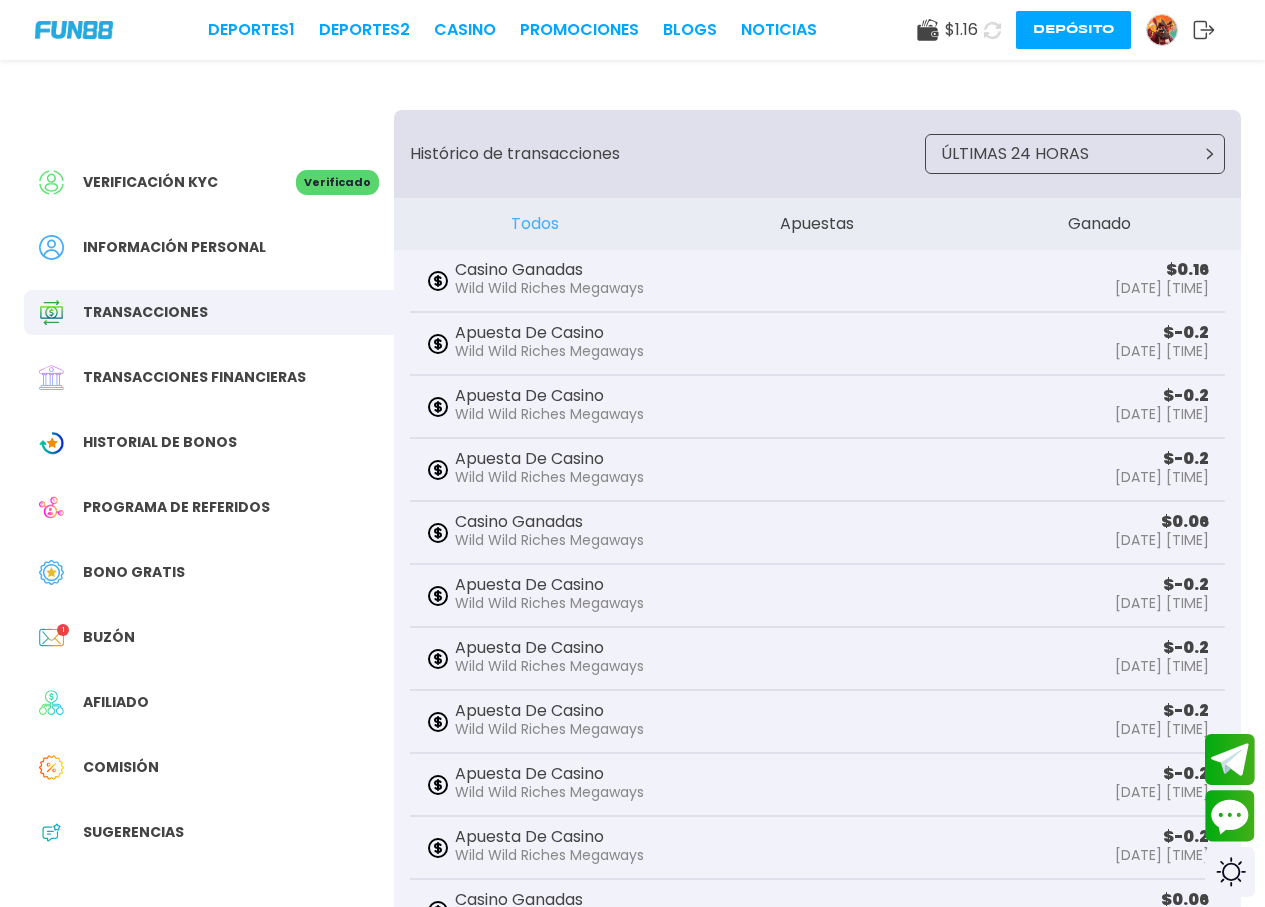 click on "Transacciones financieras" at bounding box center [194, 377] 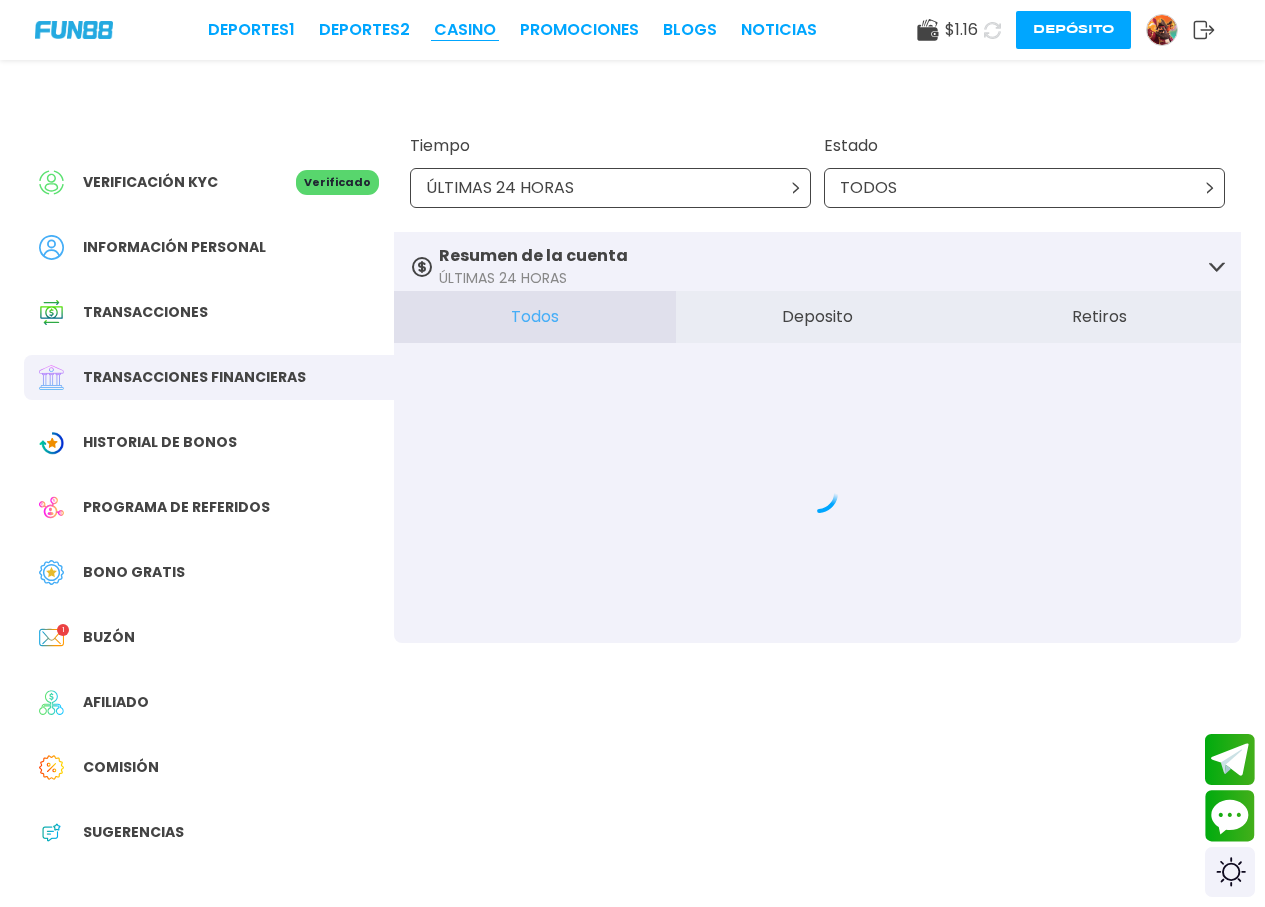click on "CASINO" at bounding box center (465, 30) 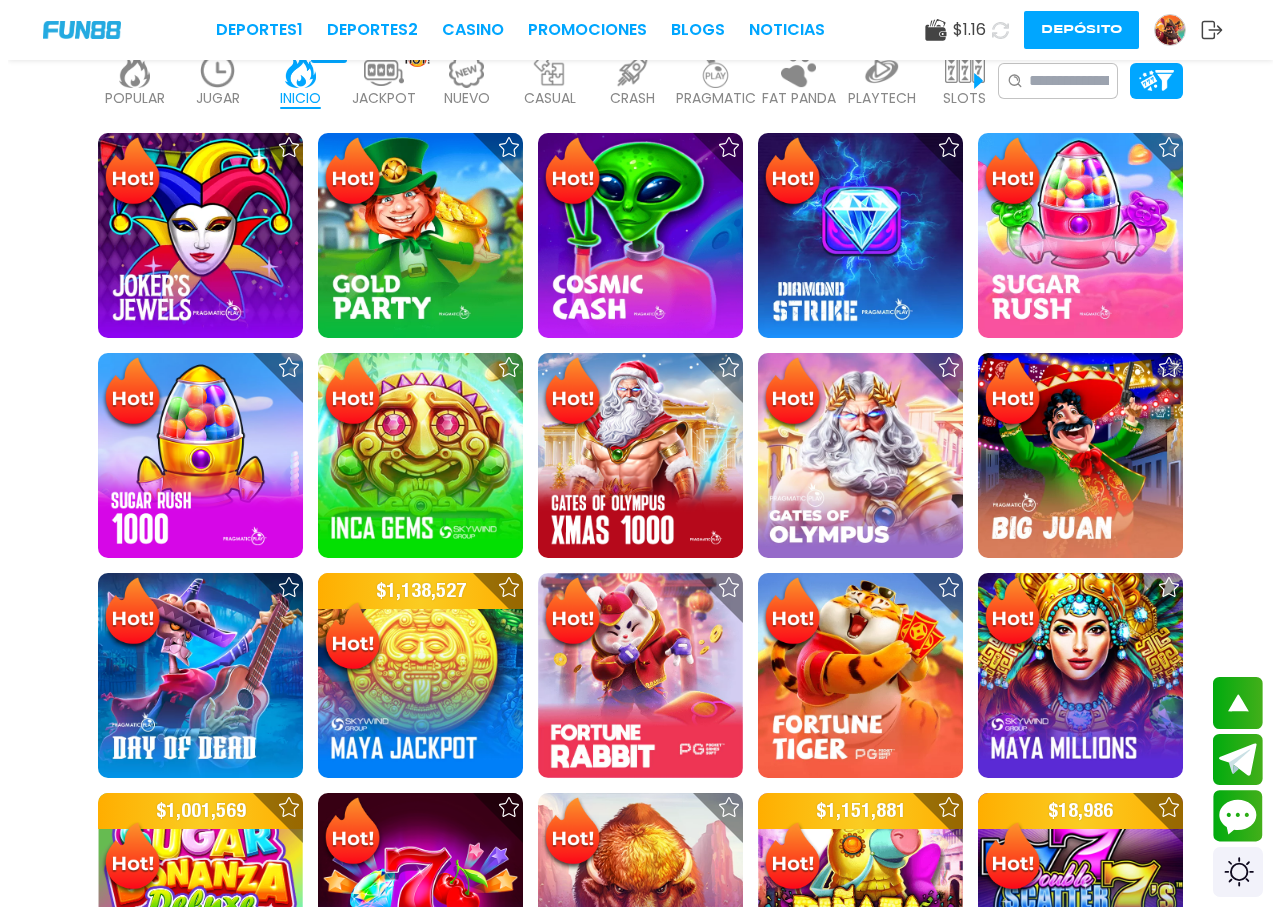 scroll, scrollTop: 0, scrollLeft: 0, axis: both 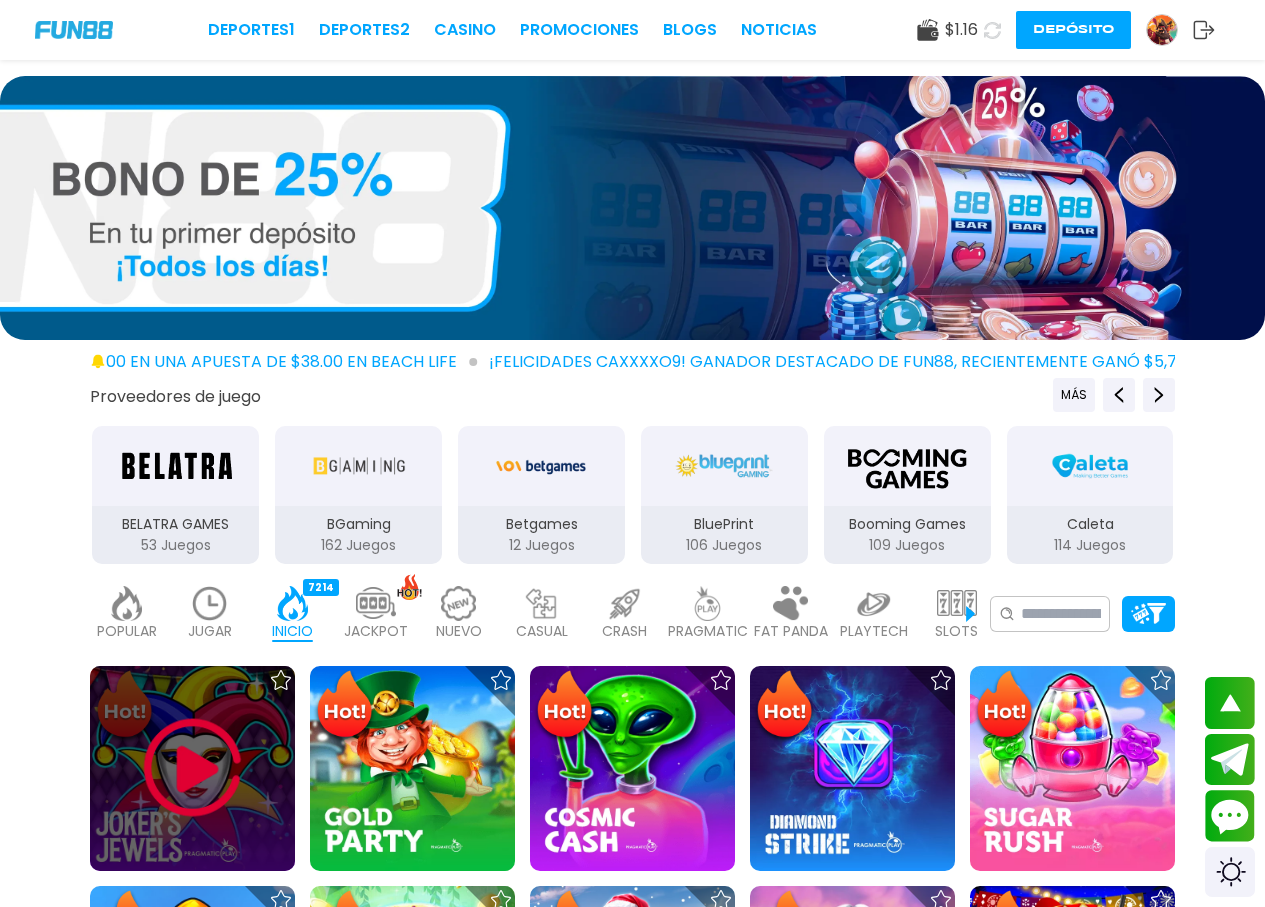 click at bounding box center [193, 768] 